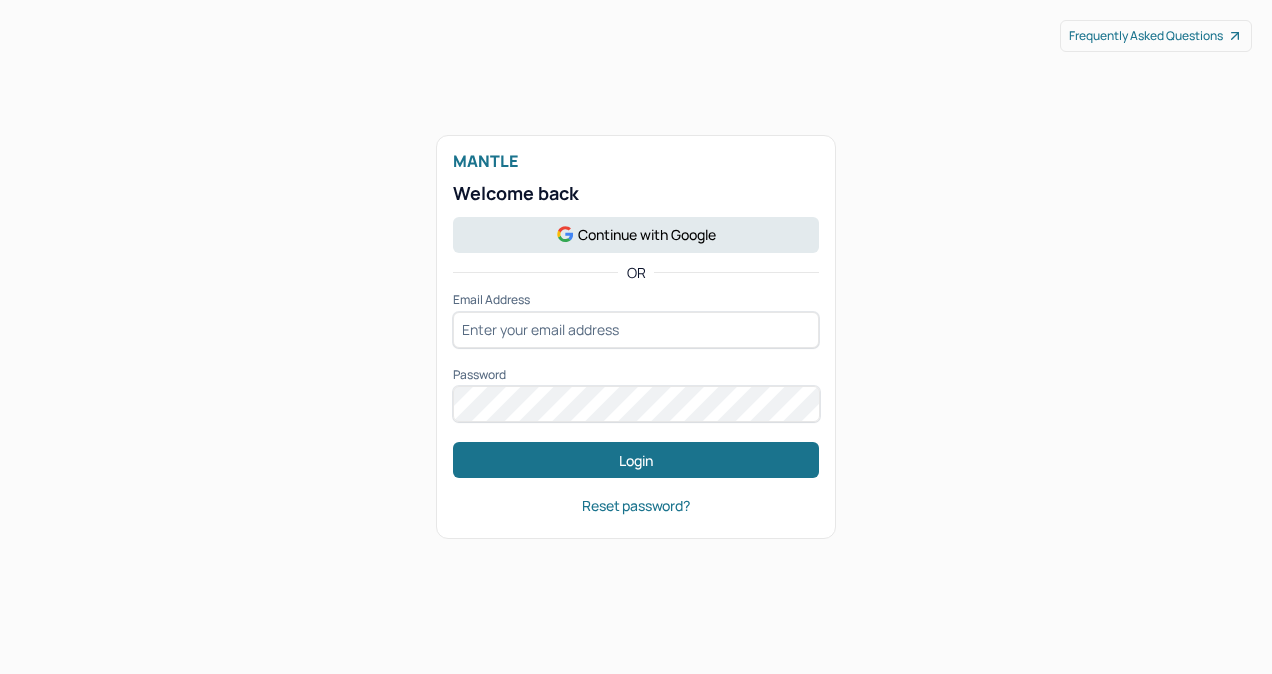 scroll, scrollTop: 0, scrollLeft: 0, axis: both 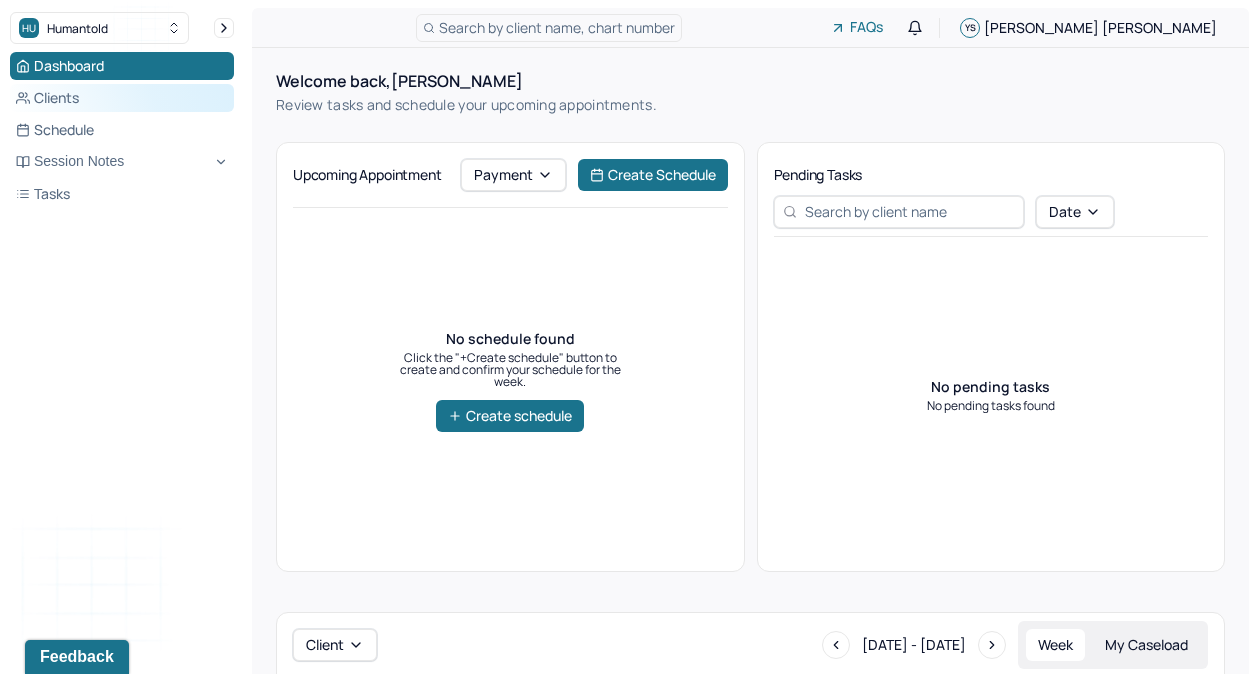 click on "Clients" at bounding box center (122, 98) 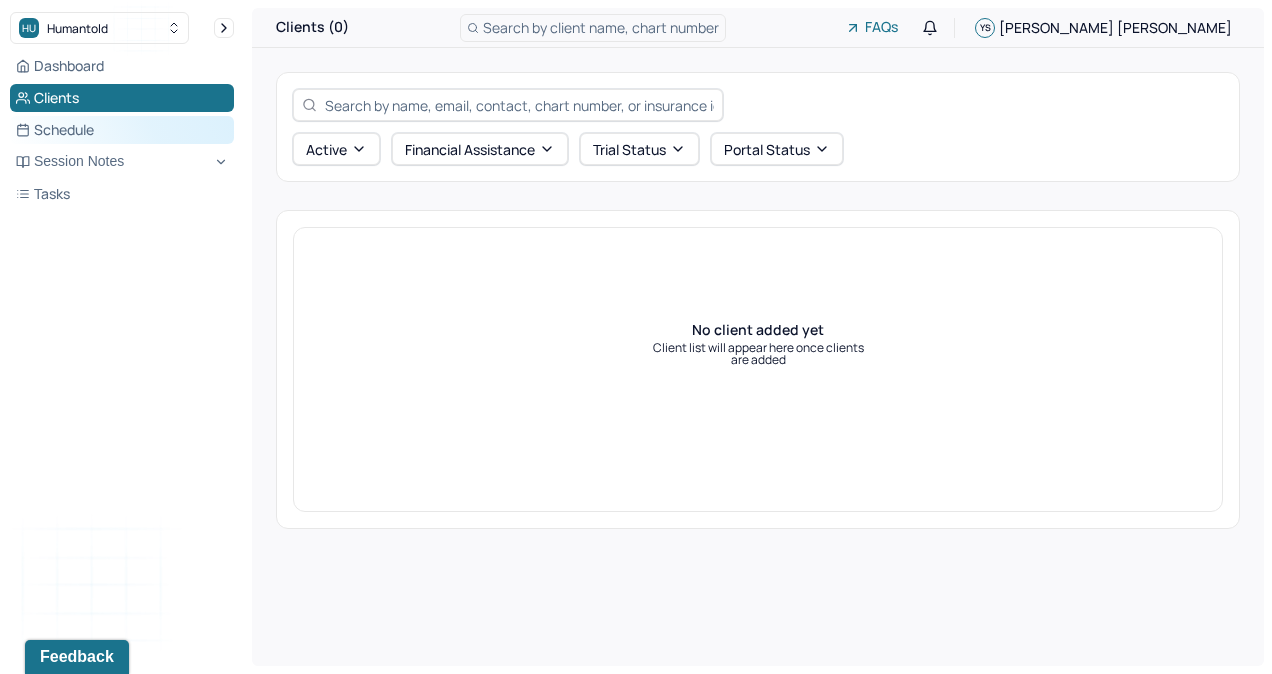 click on "Schedule" at bounding box center (122, 130) 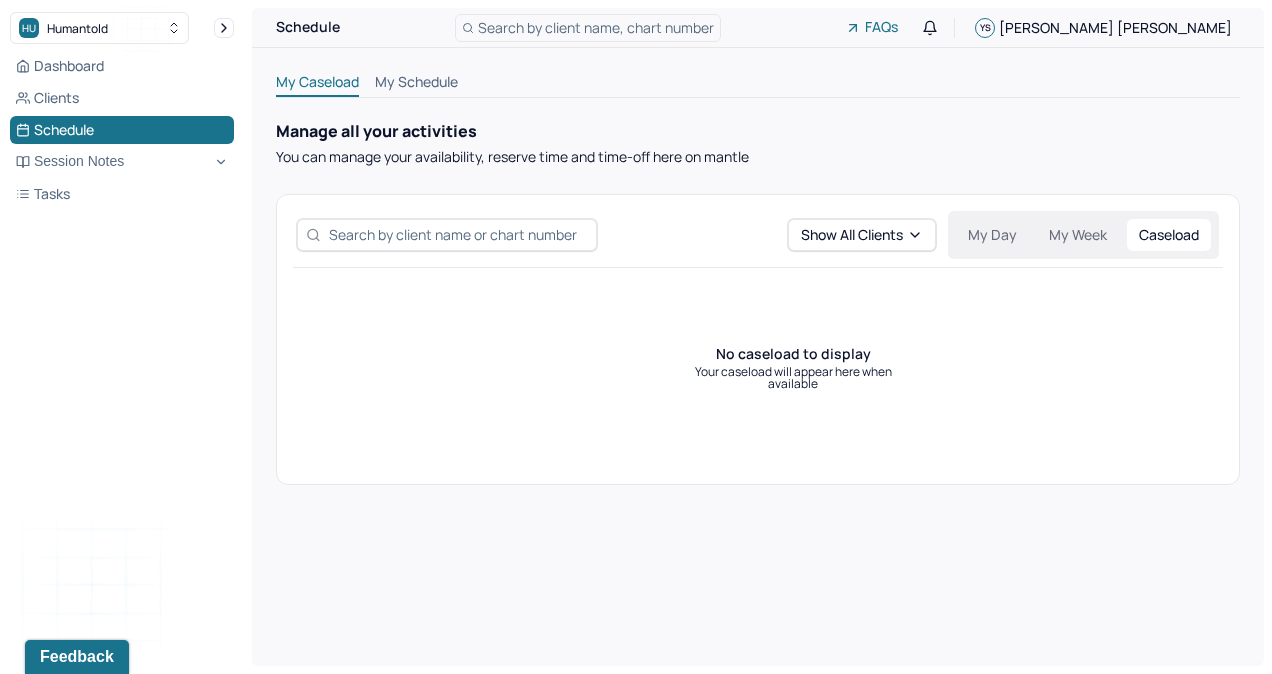 click on "My Caseload" at bounding box center [317, 84] 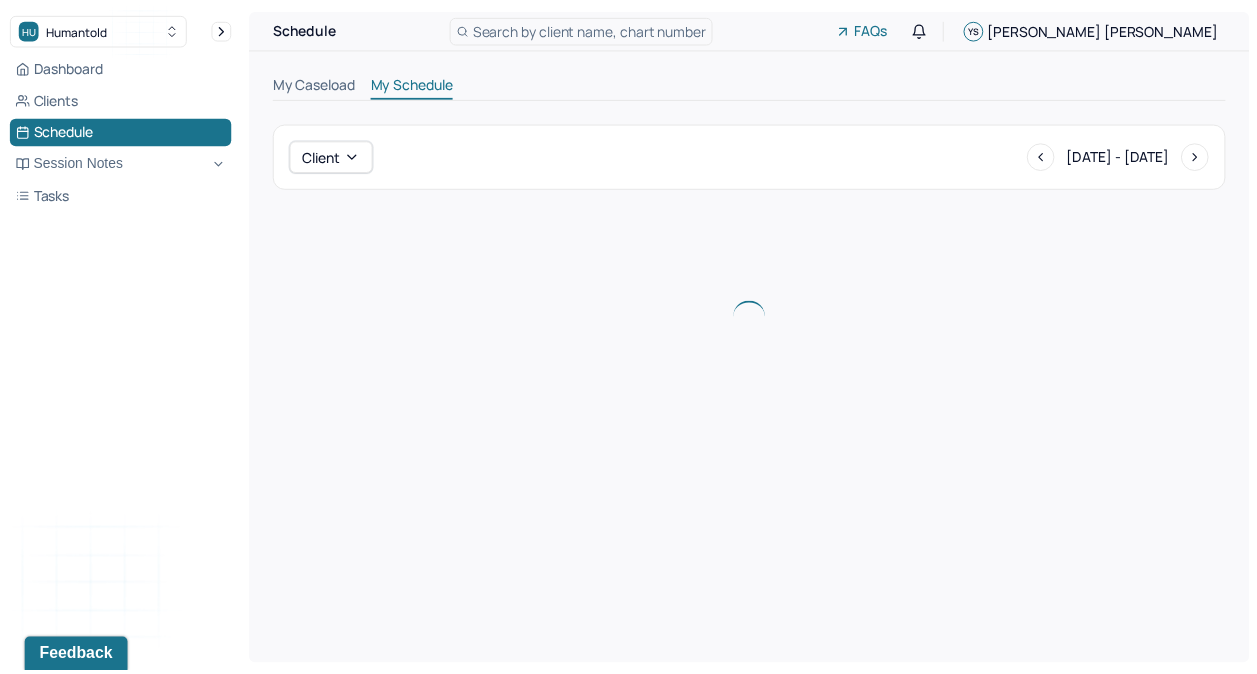 scroll, scrollTop: 1061, scrollLeft: 0, axis: vertical 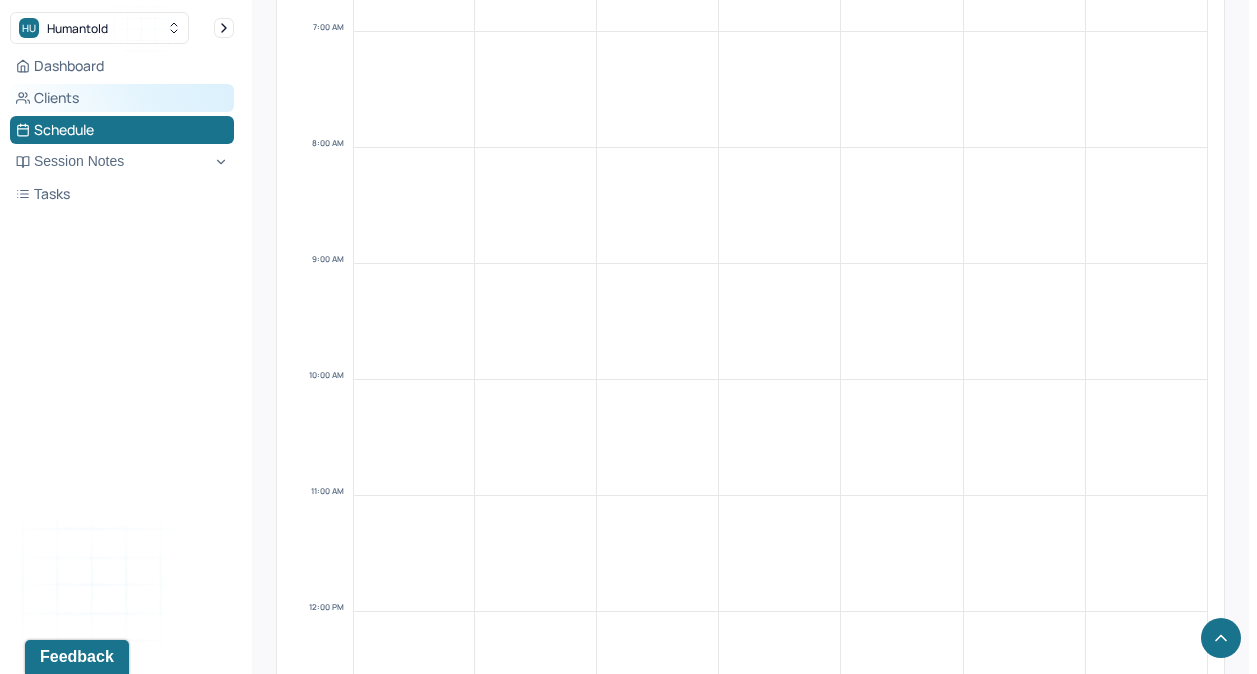 click on "Clients" at bounding box center (122, 98) 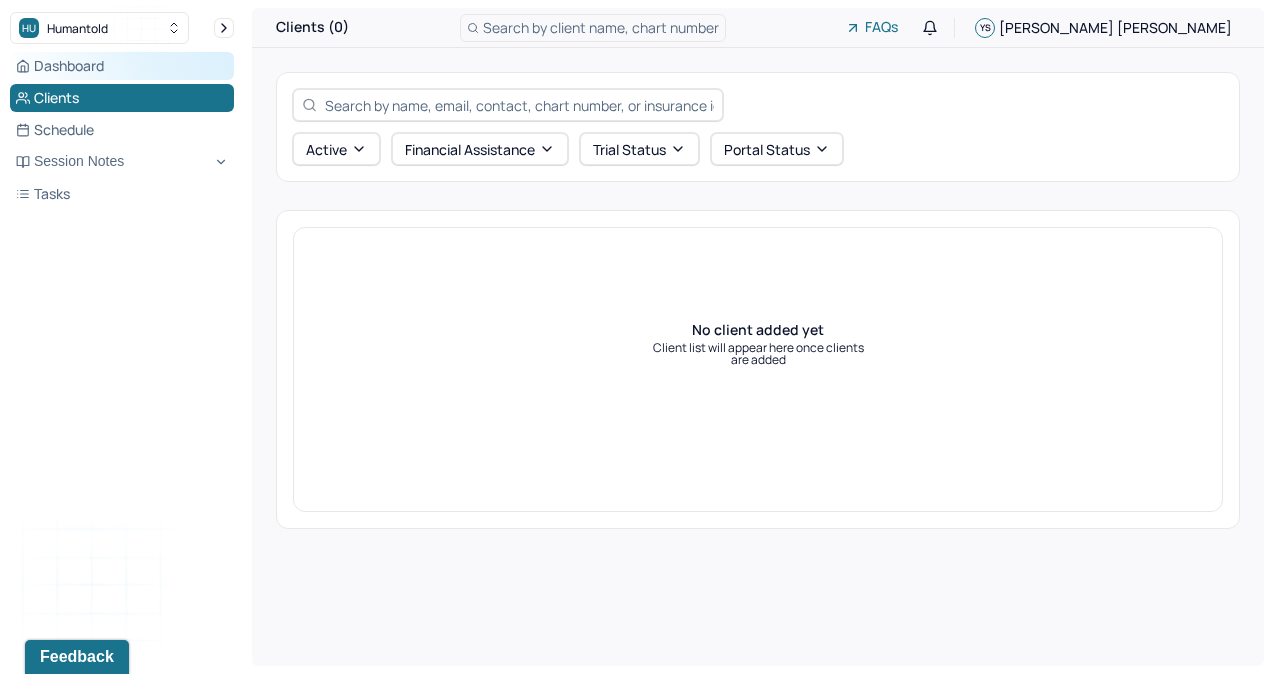 click on "Dashboard" at bounding box center [122, 66] 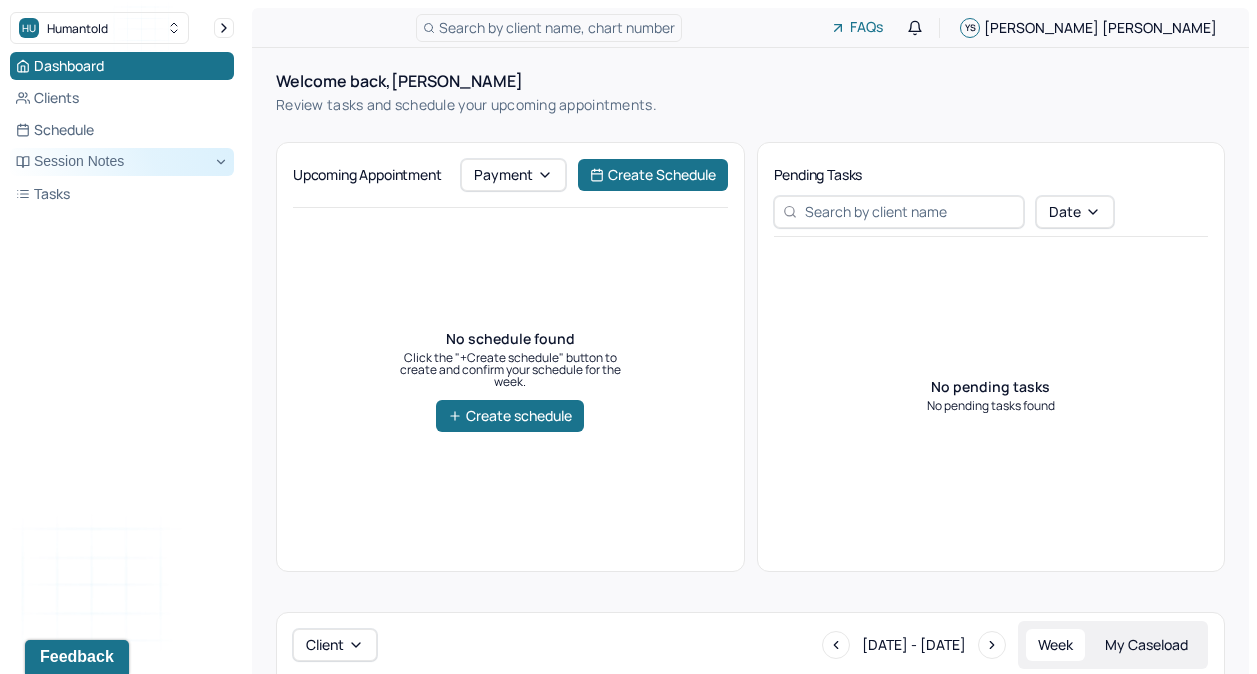 click on "Session Notes" at bounding box center (122, 162) 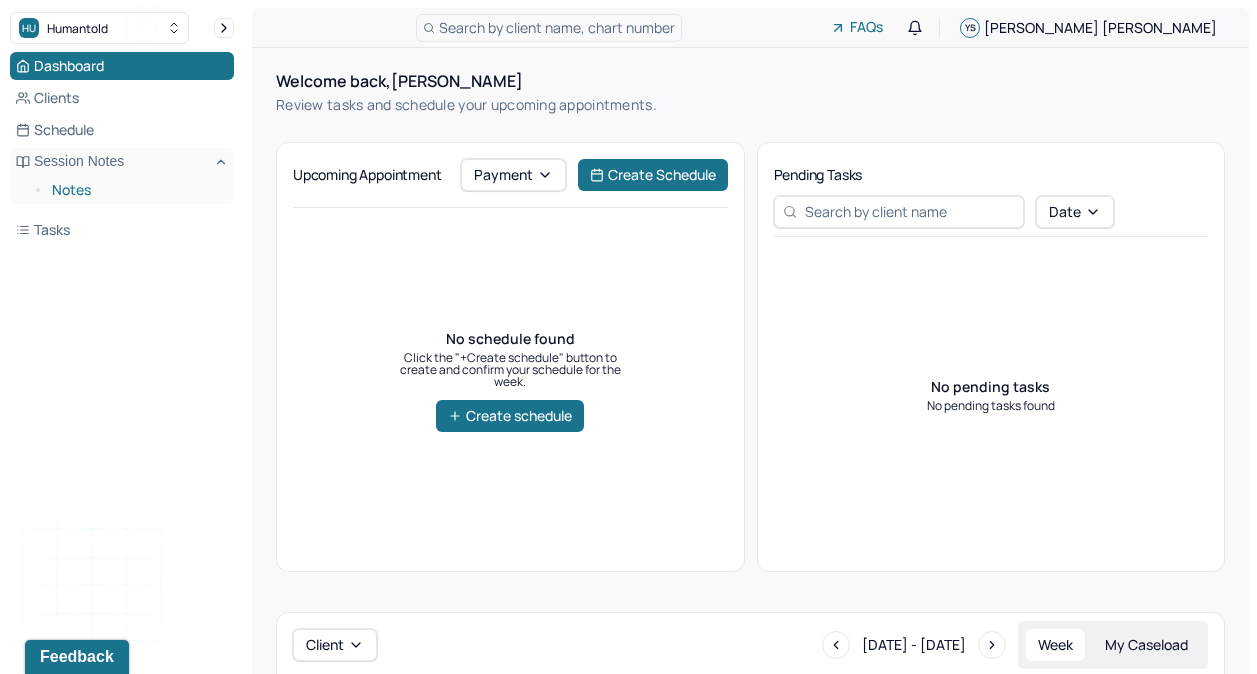 click on "Notes" at bounding box center [135, 190] 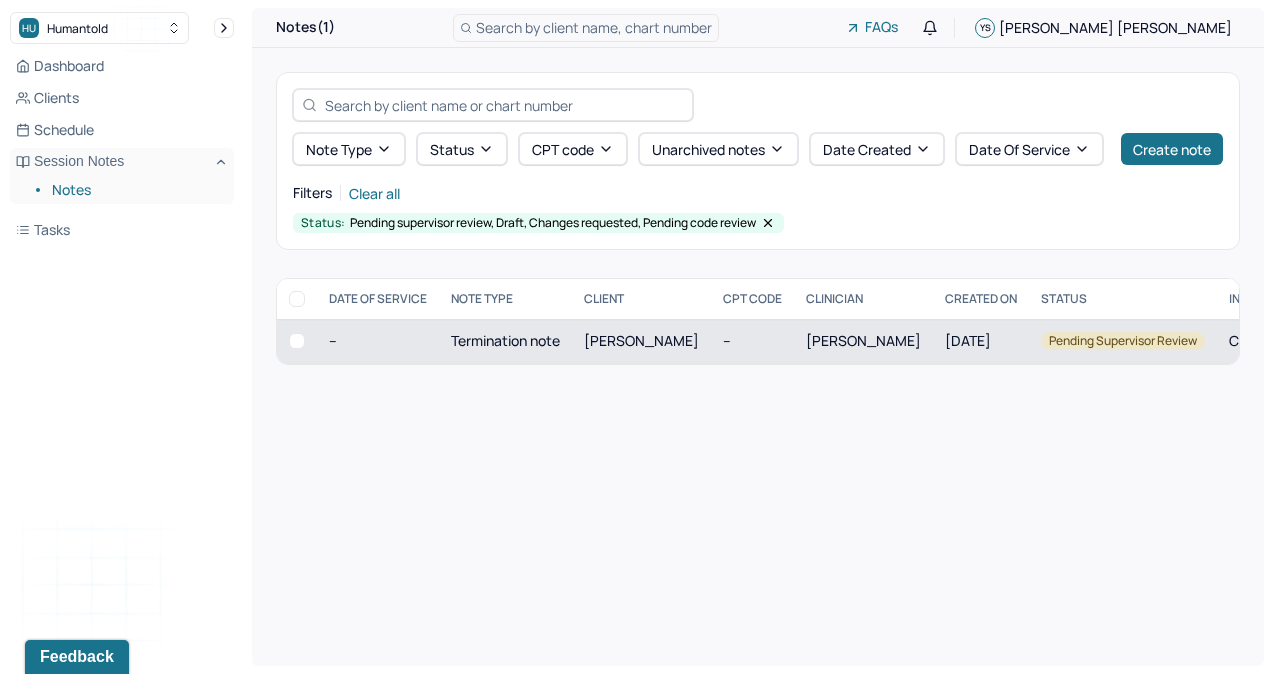 click on "[PERSON_NAME]" at bounding box center [641, 340] 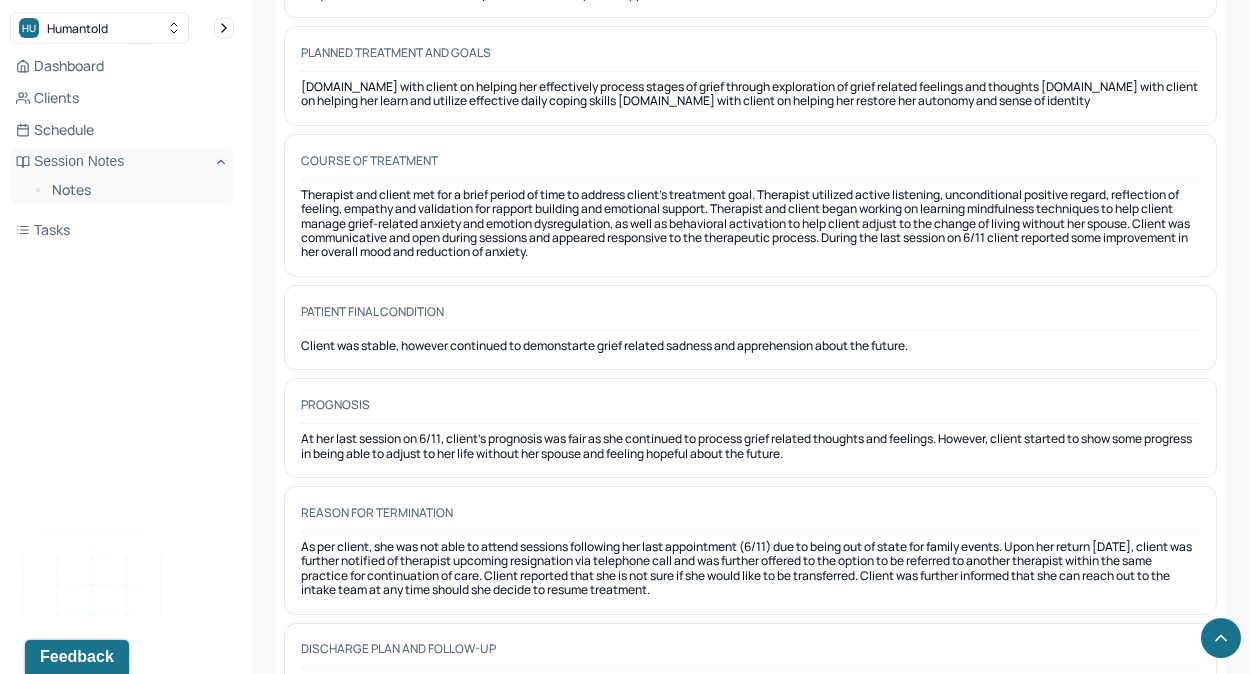 scroll, scrollTop: 1939, scrollLeft: 0, axis: vertical 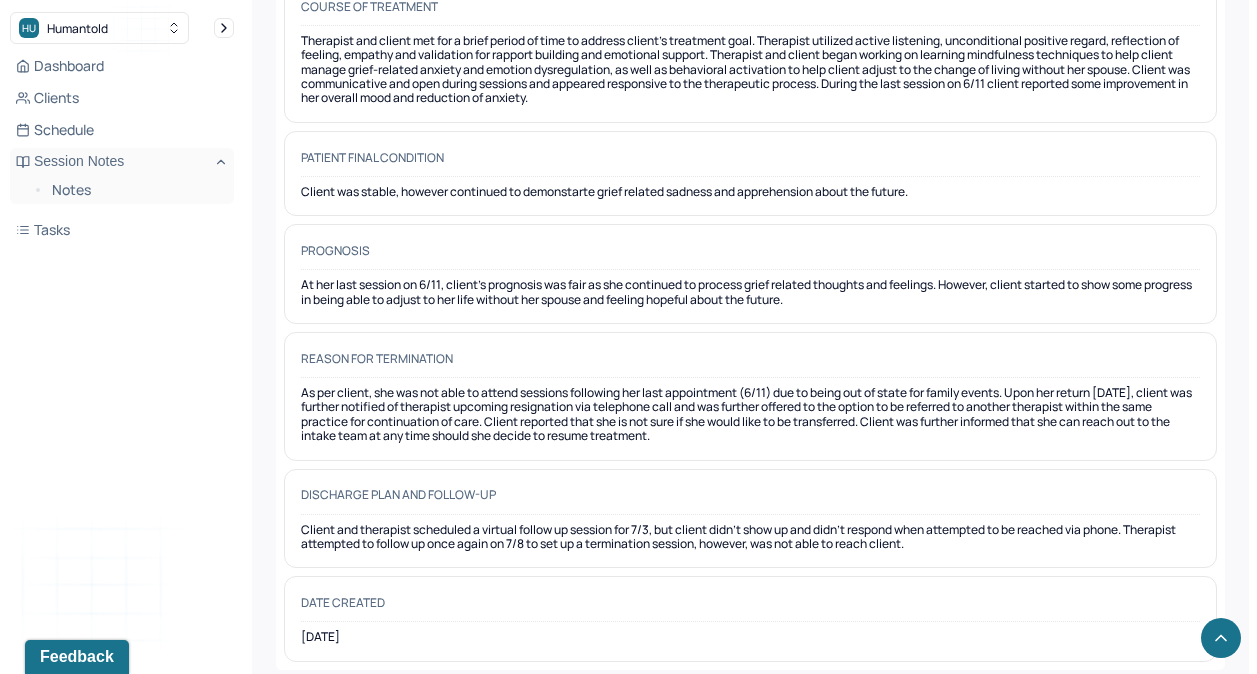 click on "Reason for termination As per client, she was not able to attend sessions following her last appointment (6/11) due to being out of state for family events. Upon her return [DATE], client was further notified of therapist upcoming resignation via telephone call and was further offered to the option to be referred to another therapist within the same practice for continuation of care. Client reported that she is not sure if she would like to be transferred. Client was further informed that she can reach out to the intake team at any time should she decide to resume treatment." at bounding box center (750, 396) 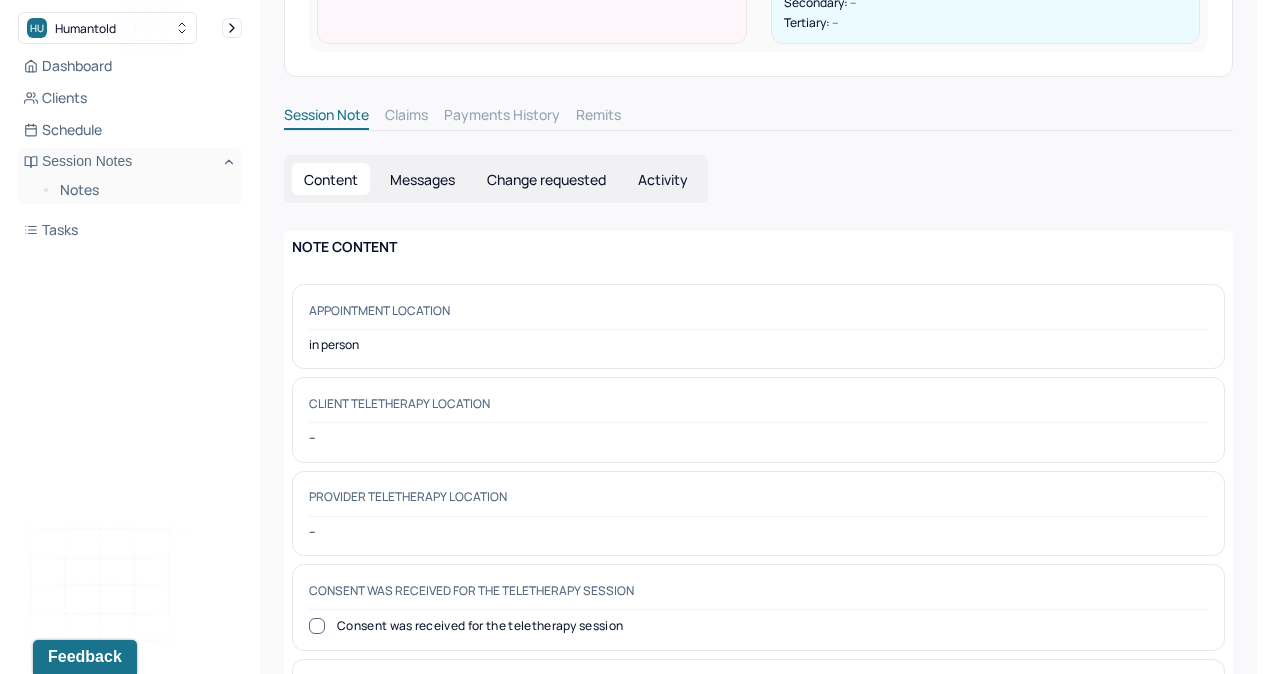 scroll, scrollTop: 0, scrollLeft: 0, axis: both 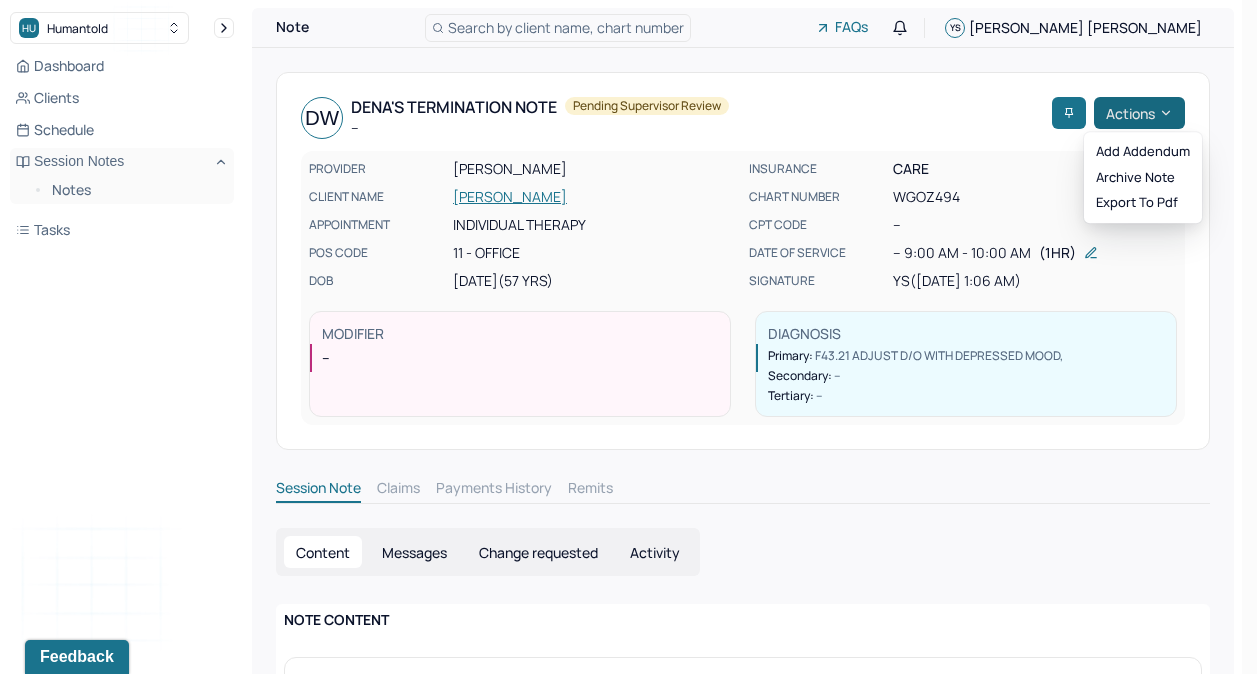 click 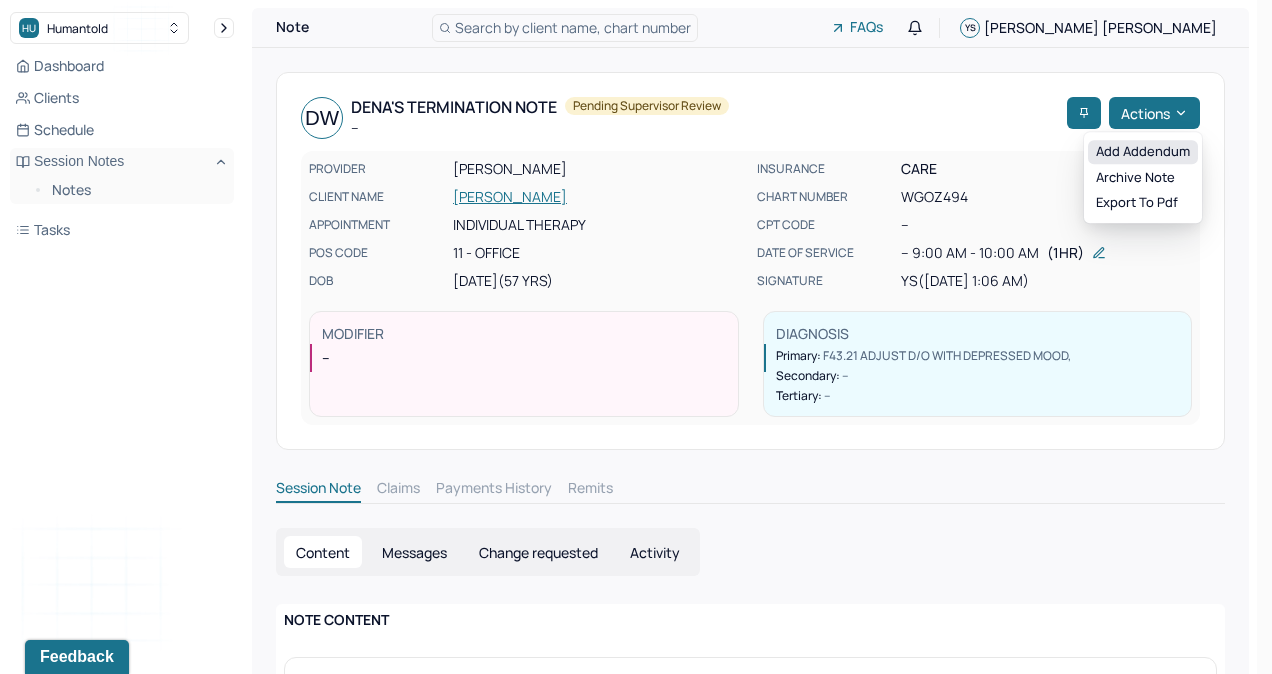 click on "Add addendum" at bounding box center [1143, 152] 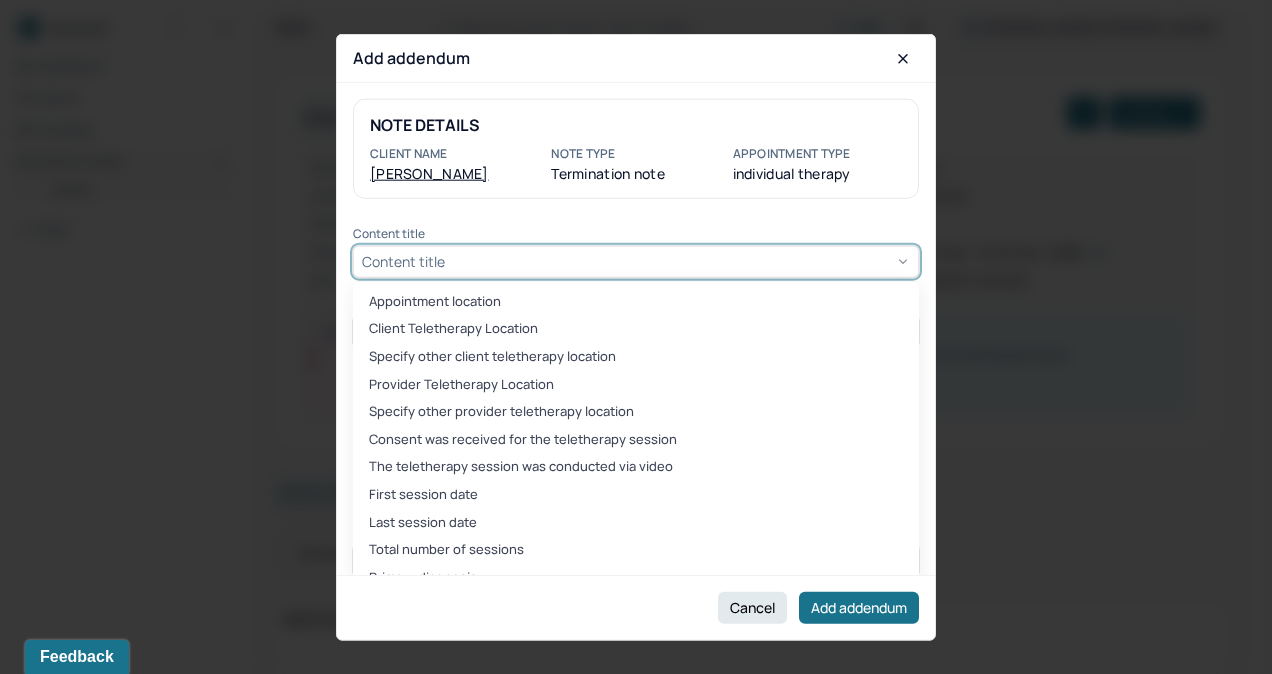 click on "Content title" at bounding box center (636, 261) 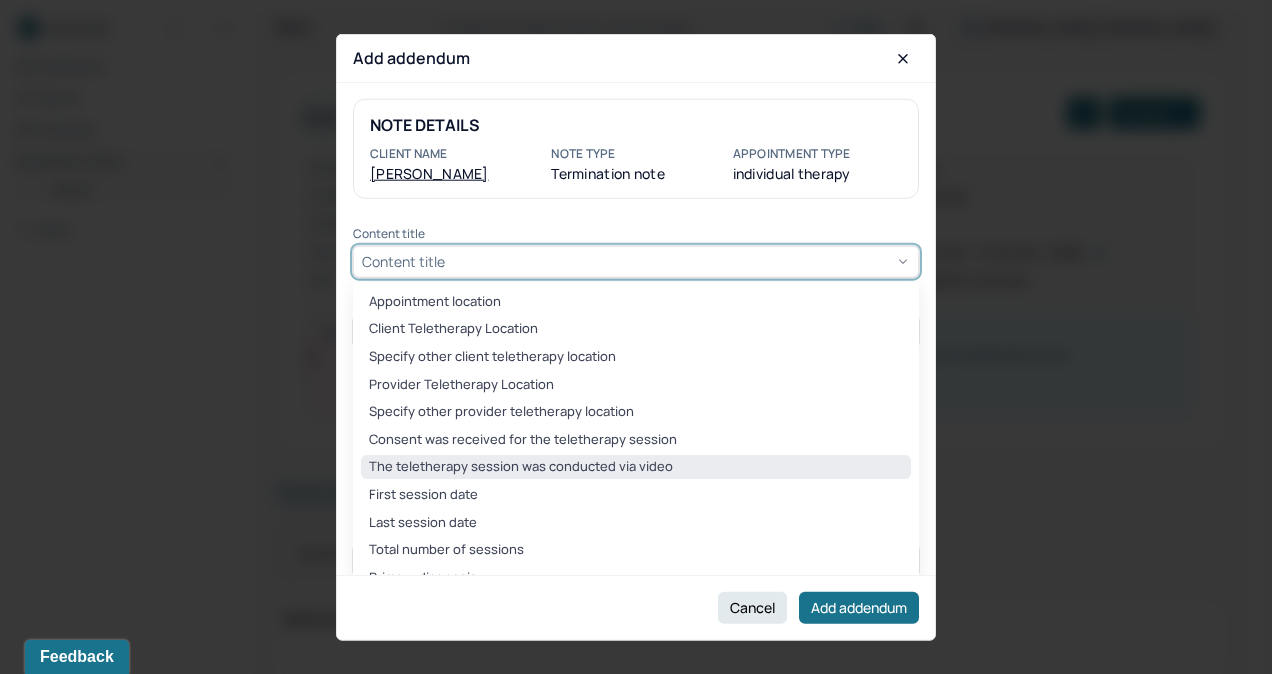 scroll, scrollTop: 291, scrollLeft: 0, axis: vertical 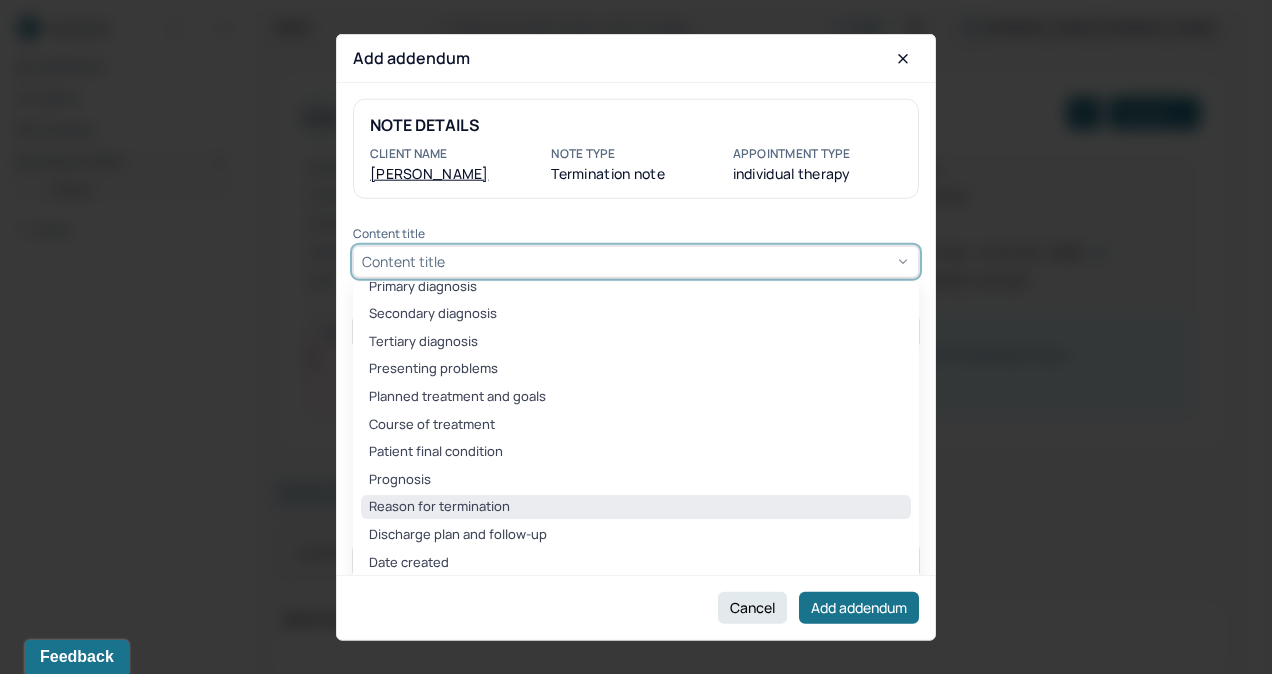 click on "Reason for termination" at bounding box center (636, 507) 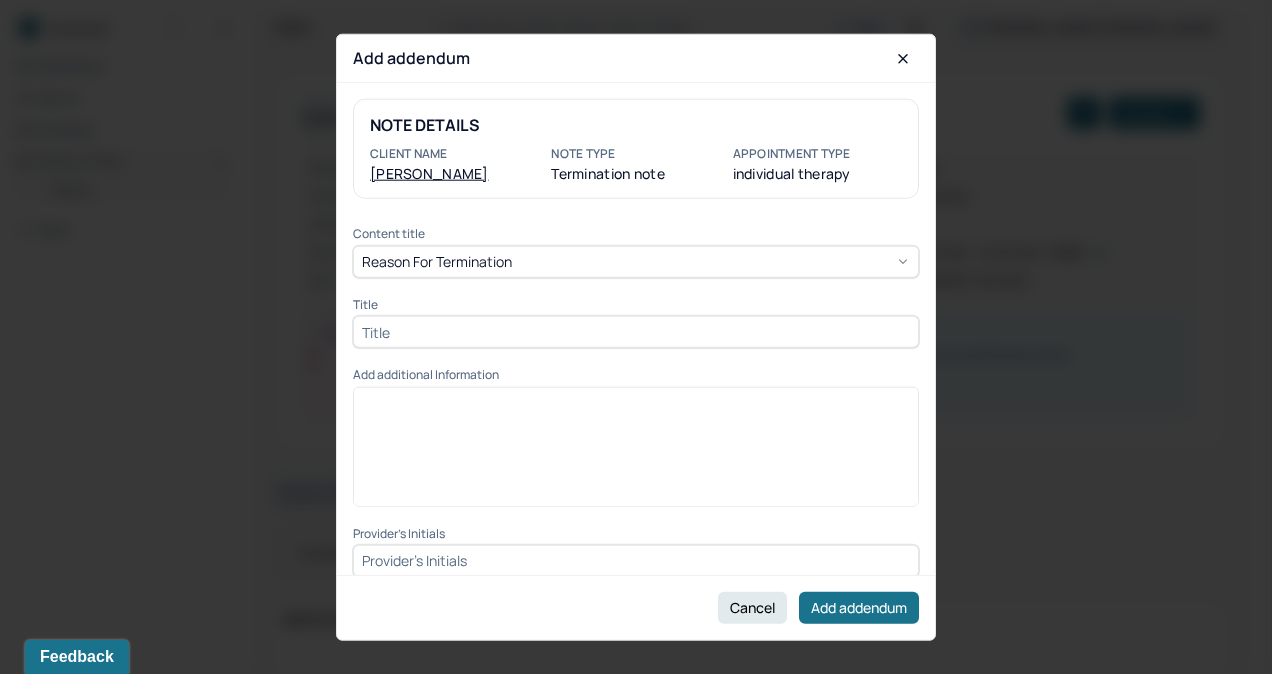 click at bounding box center [636, 332] 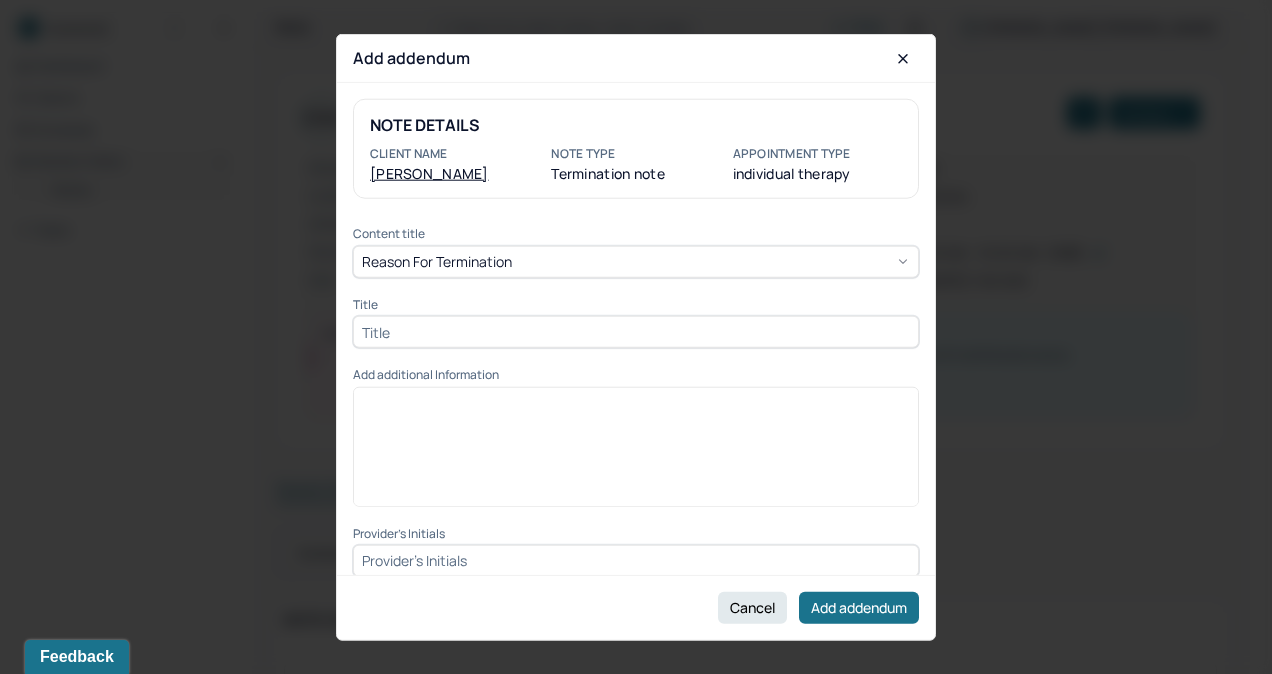 click at bounding box center [636, 332] 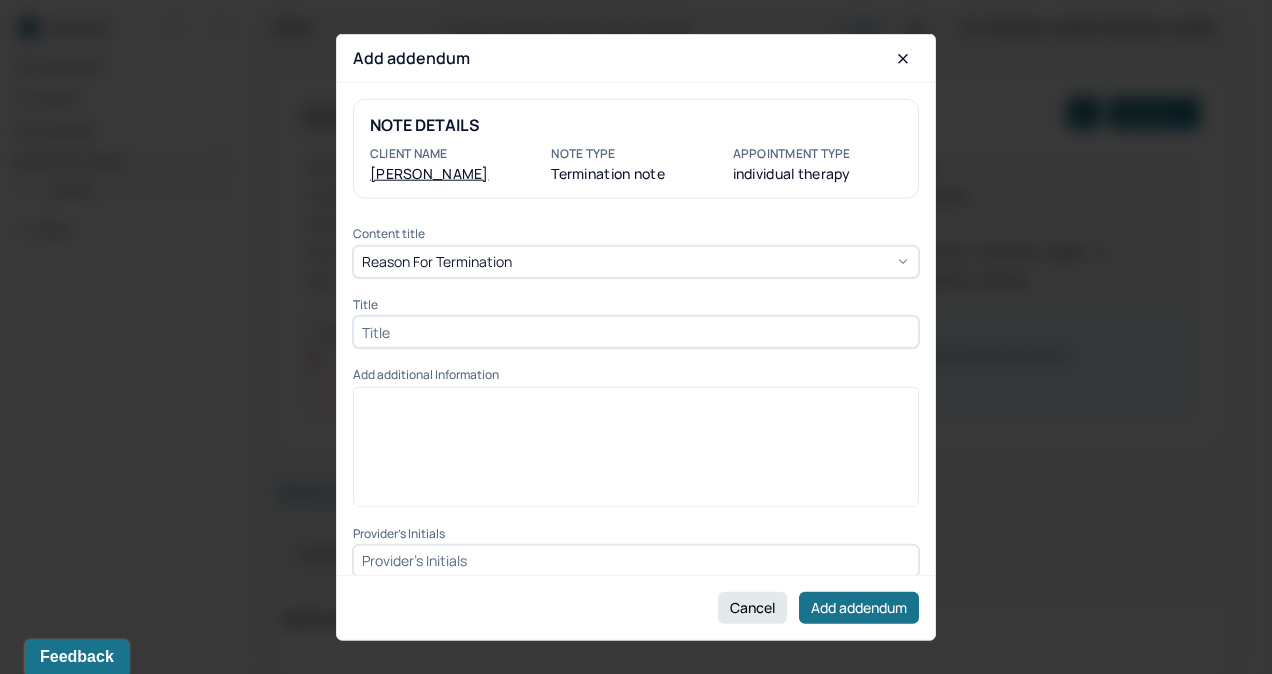 click at bounding box center [636, 332] 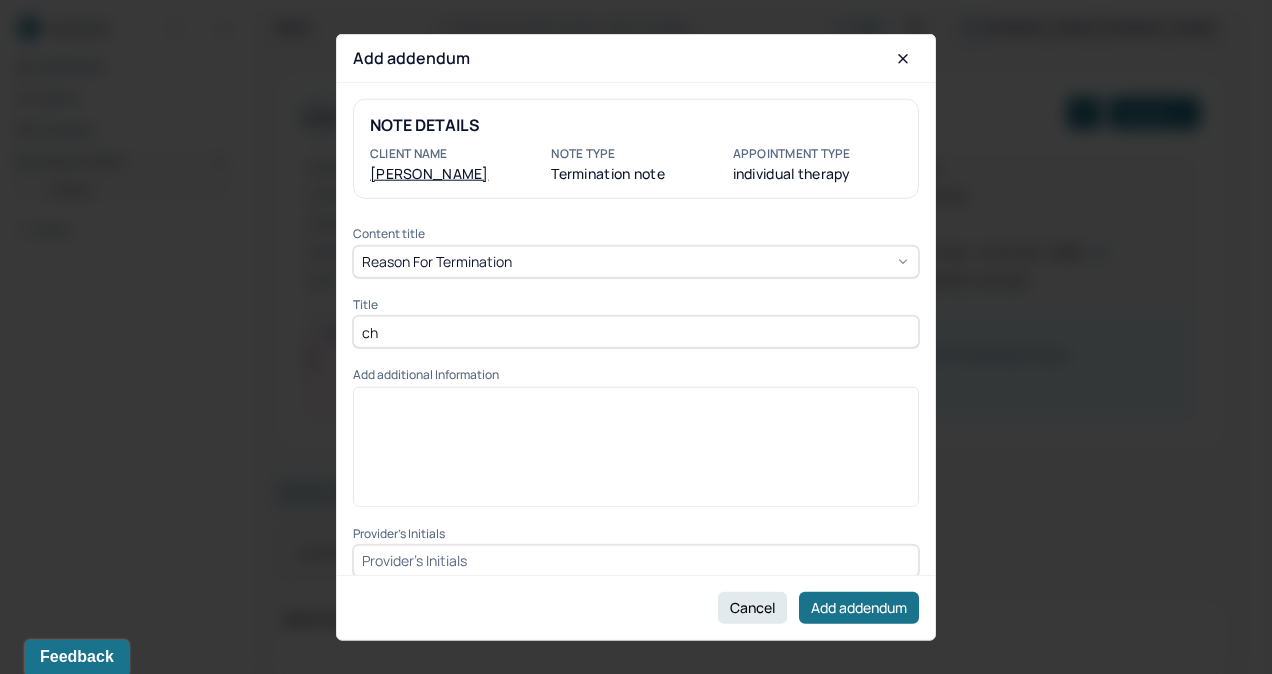 type on "c" 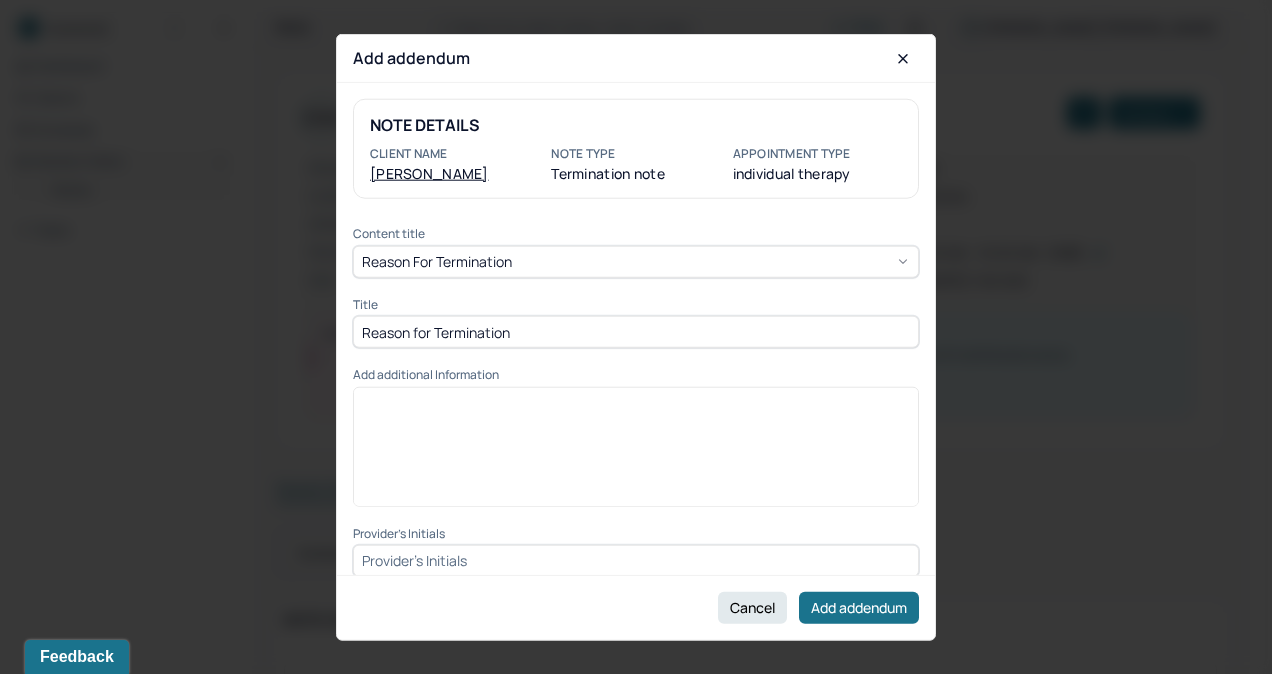 type on "Reason for Termination" 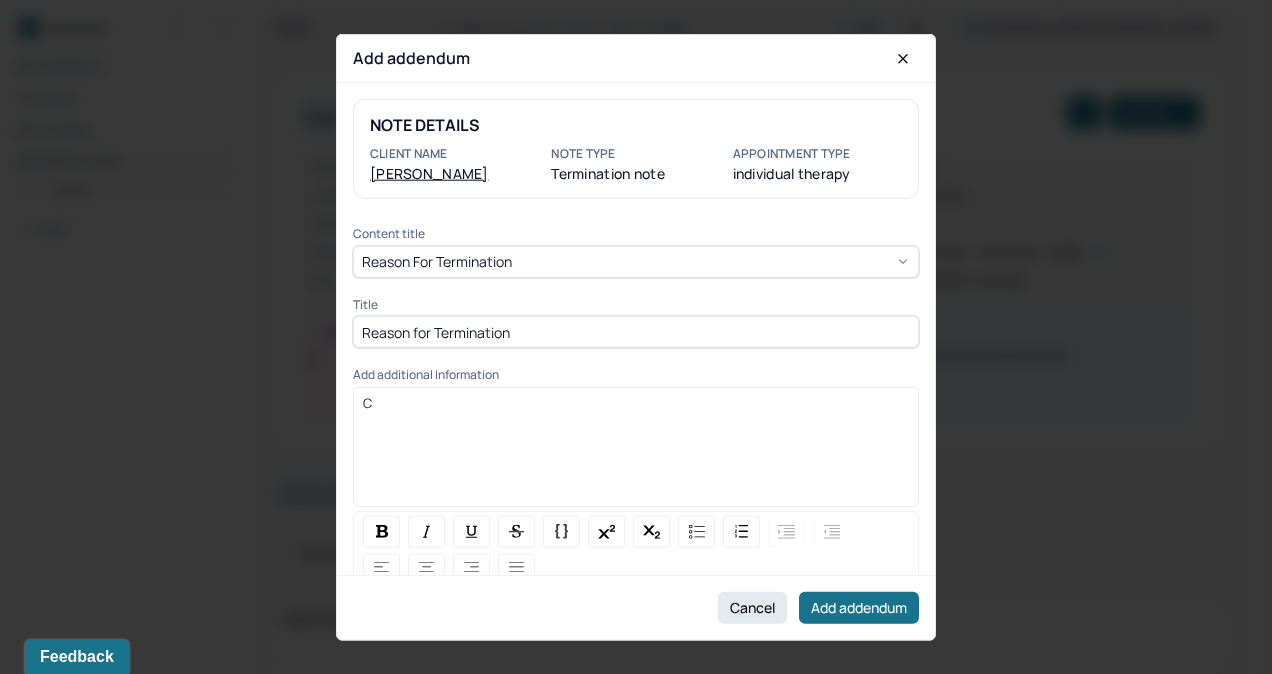 type 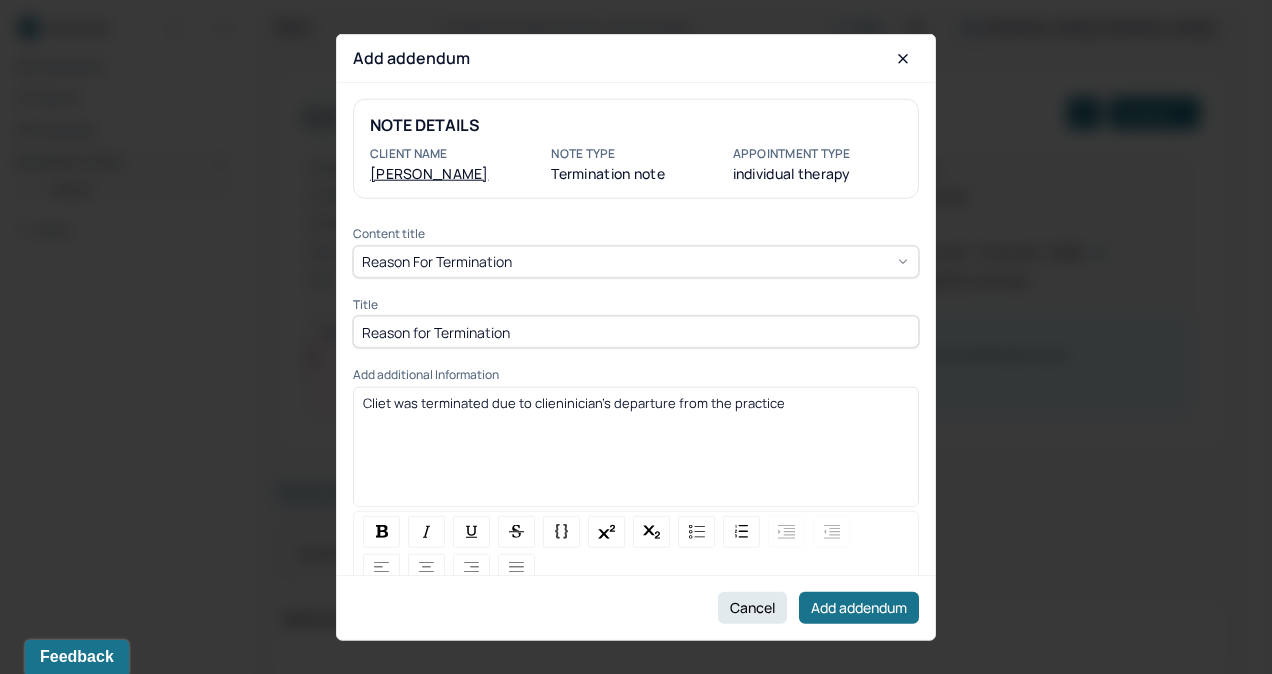 click on "Cliet was terminated due to clieninician's departure from the practice" at bounding box center (574, 402) 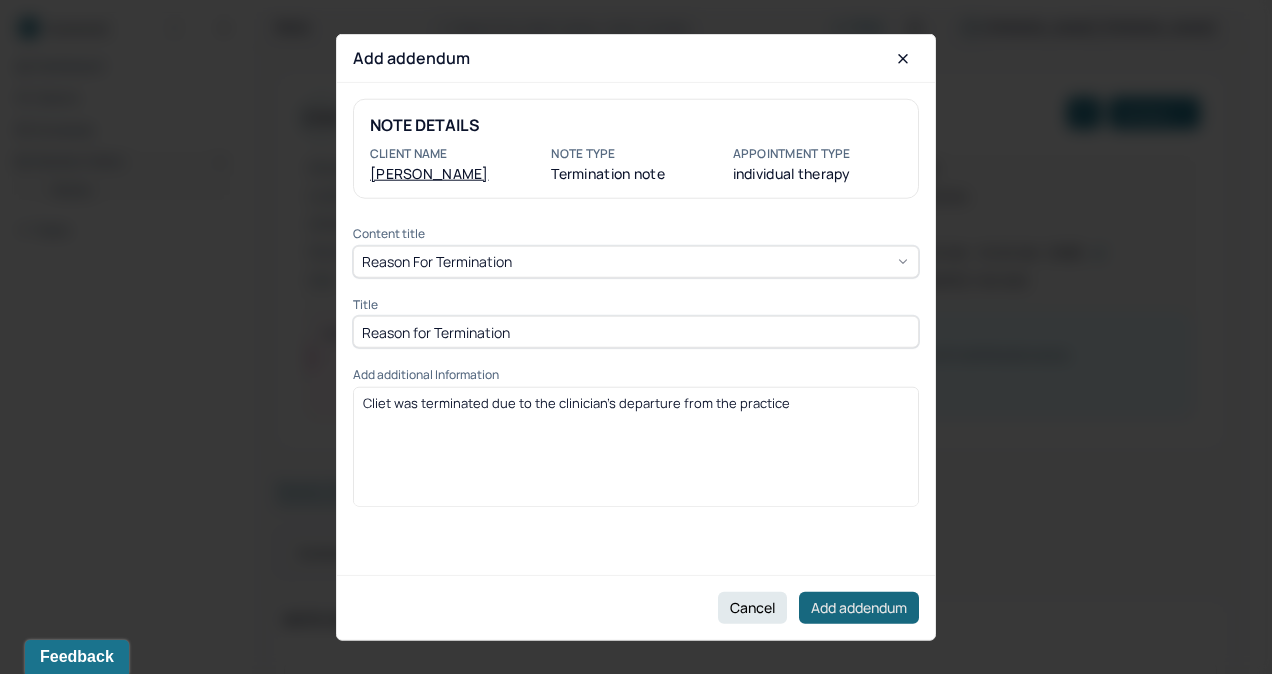 click on "Add addendum" at bounding box center [859, 607] 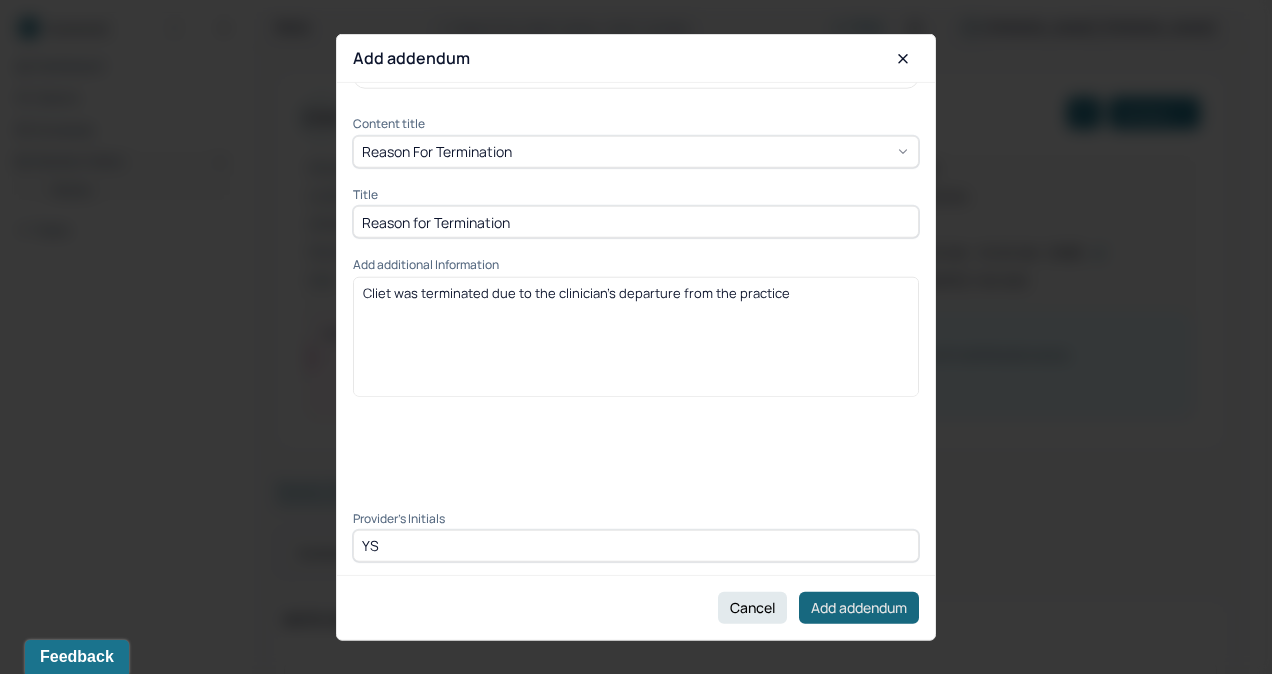 type on "YS" 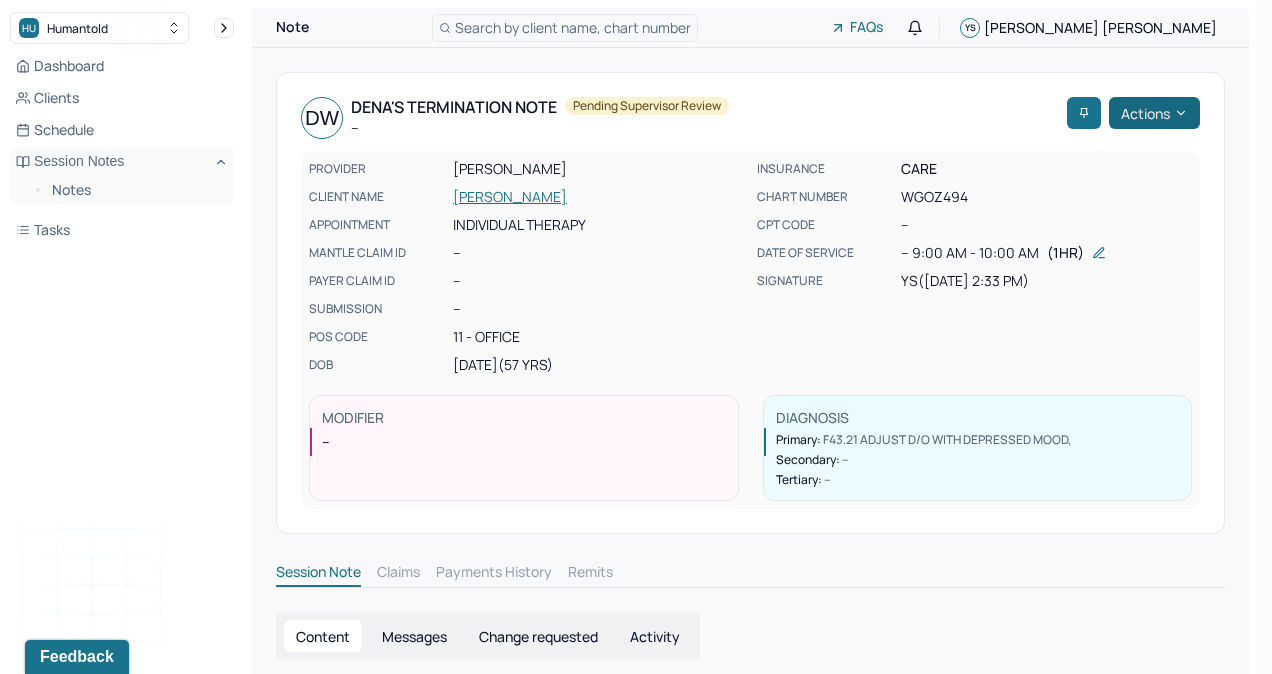 click 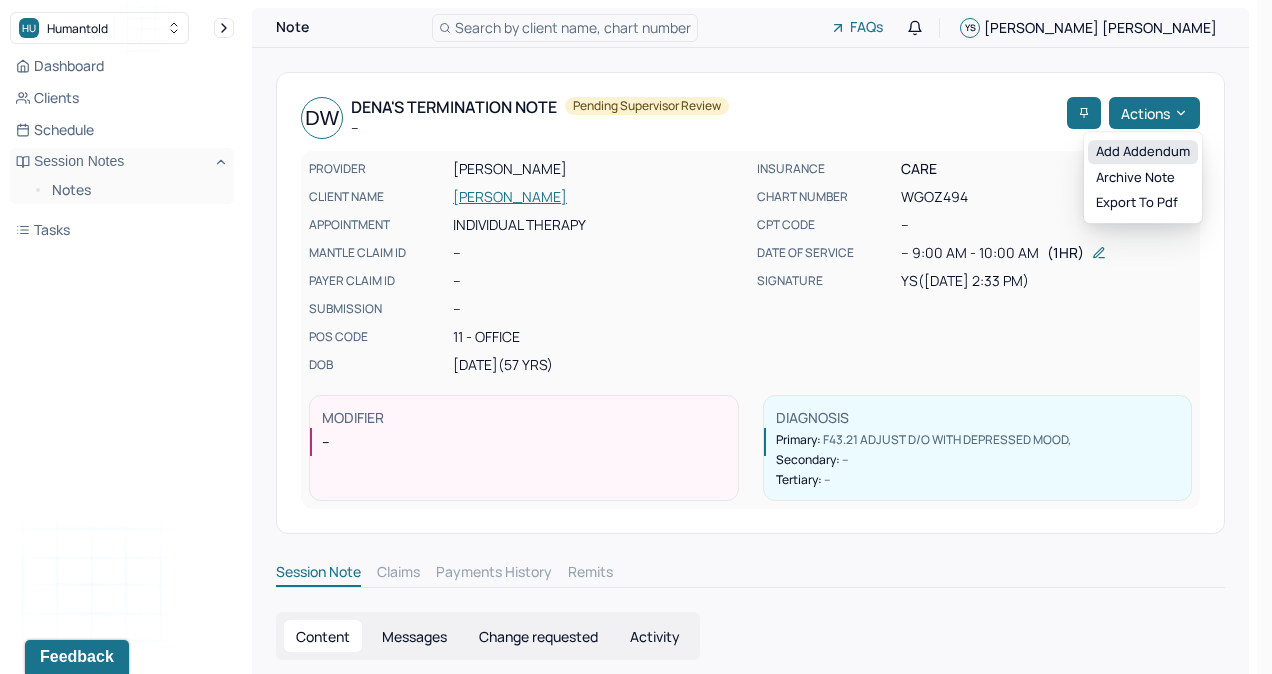 click on "Add addendum" at bounding box center (1143, 152) 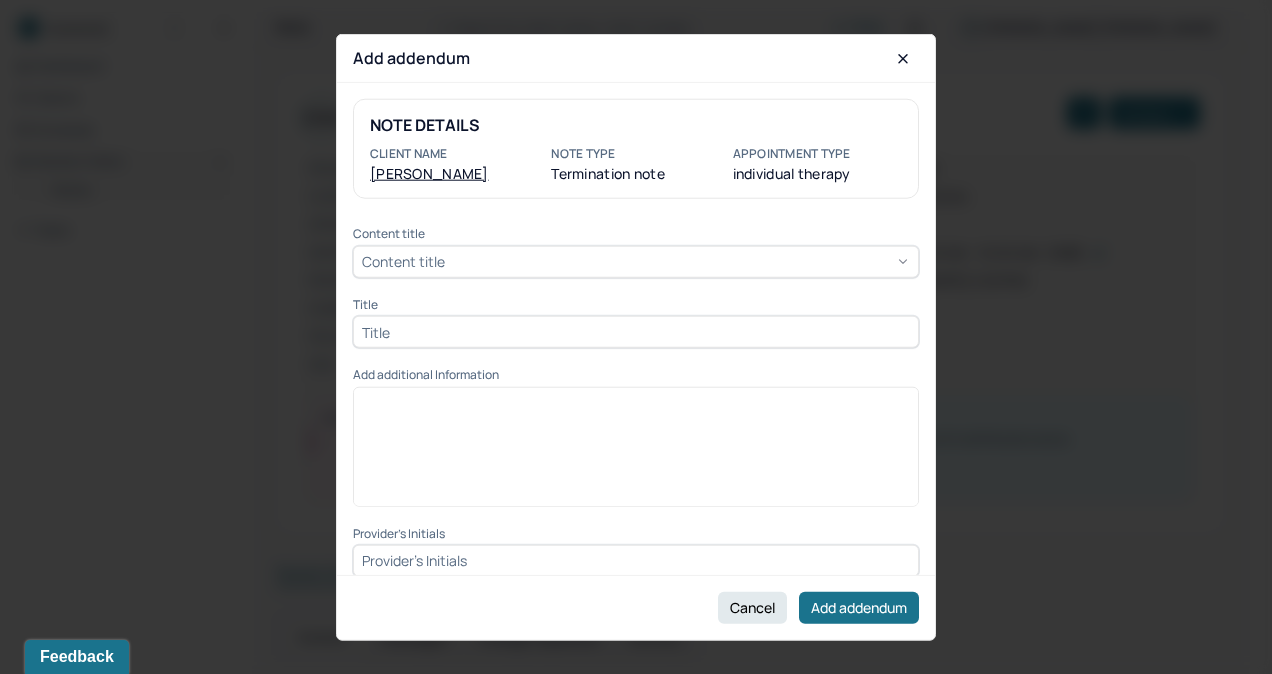 click 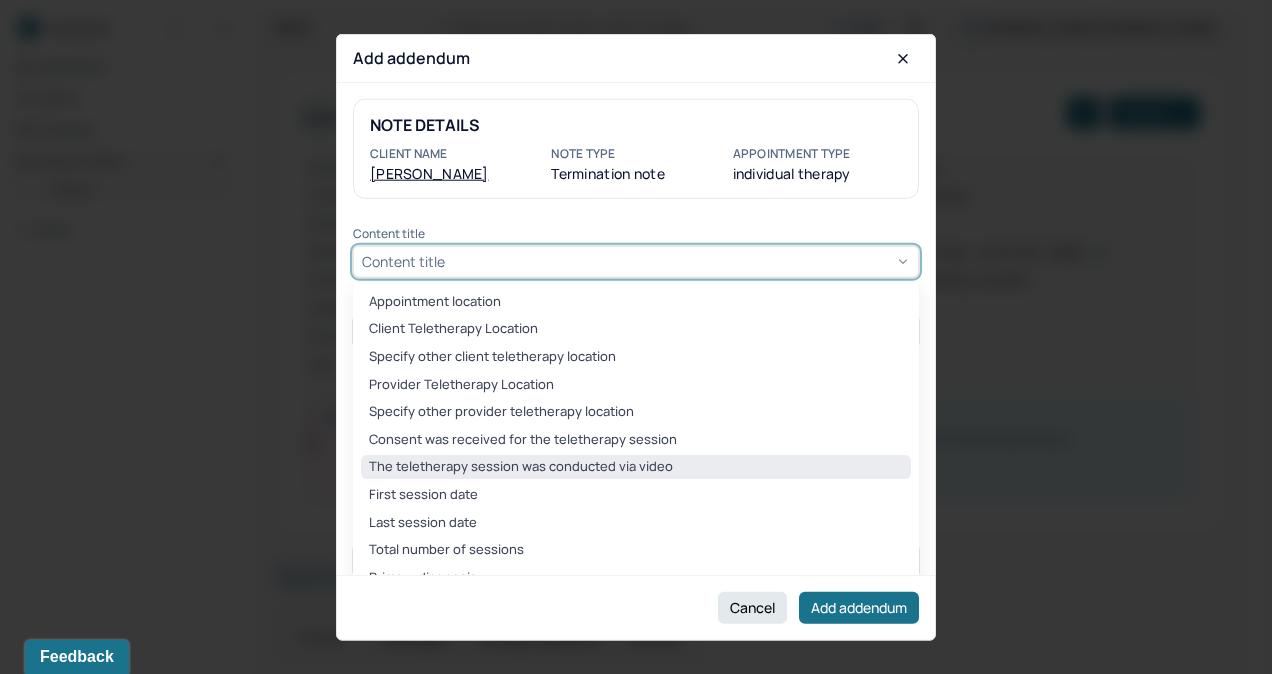 scroll, scrollTop: 291, scrollLeft: 0, axis: vertical 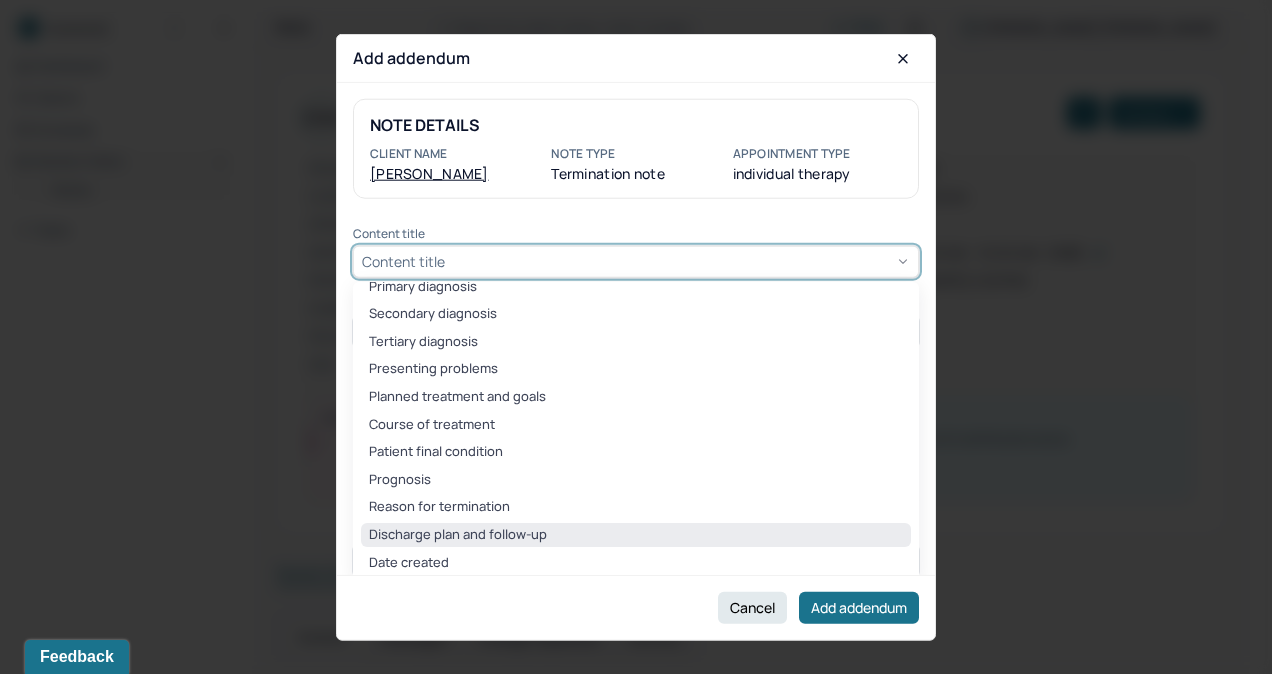 click on "Discharge plan and follow-up" at bounding box center (636, 535) 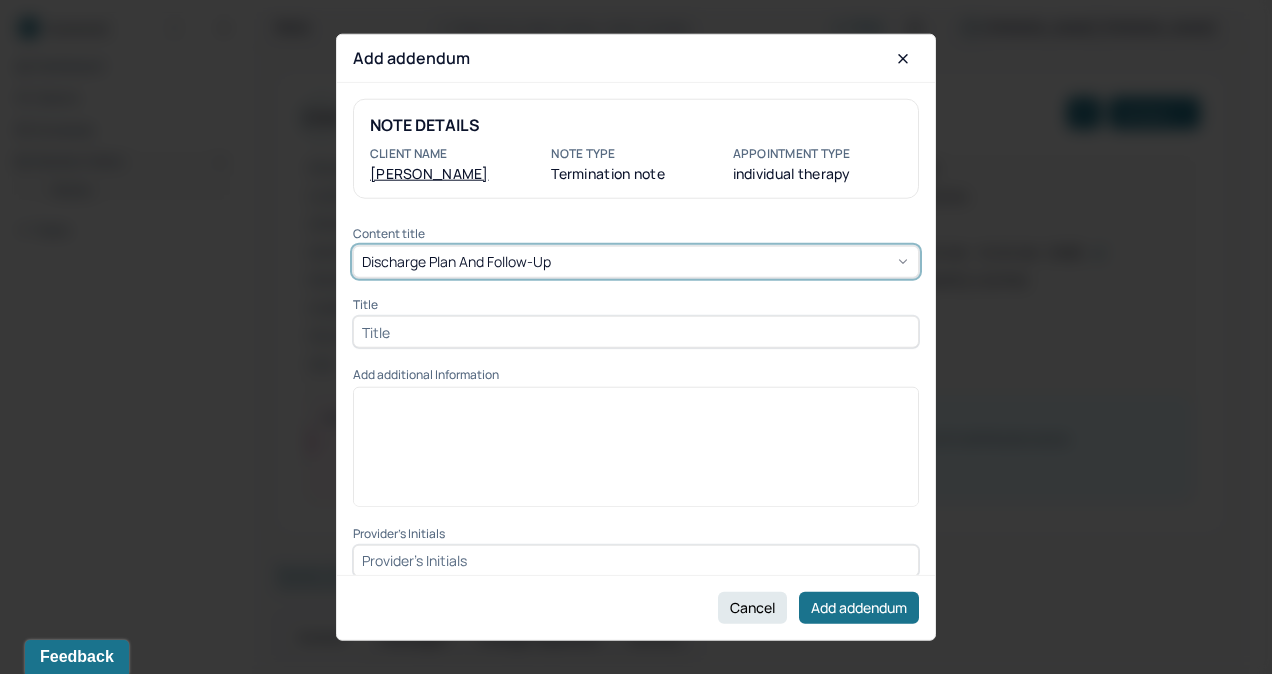 click at bounding box center (636, 332) 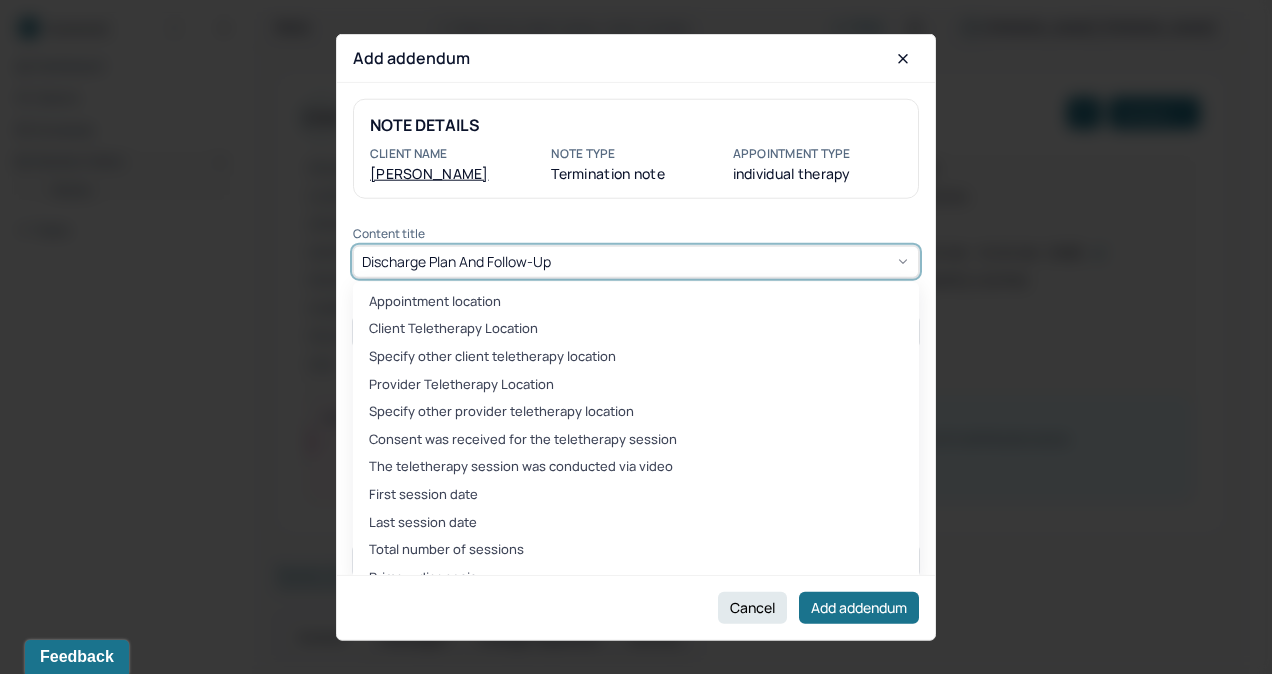 click on "Discharge plan and follow-up" at bounding box center (636, 261) 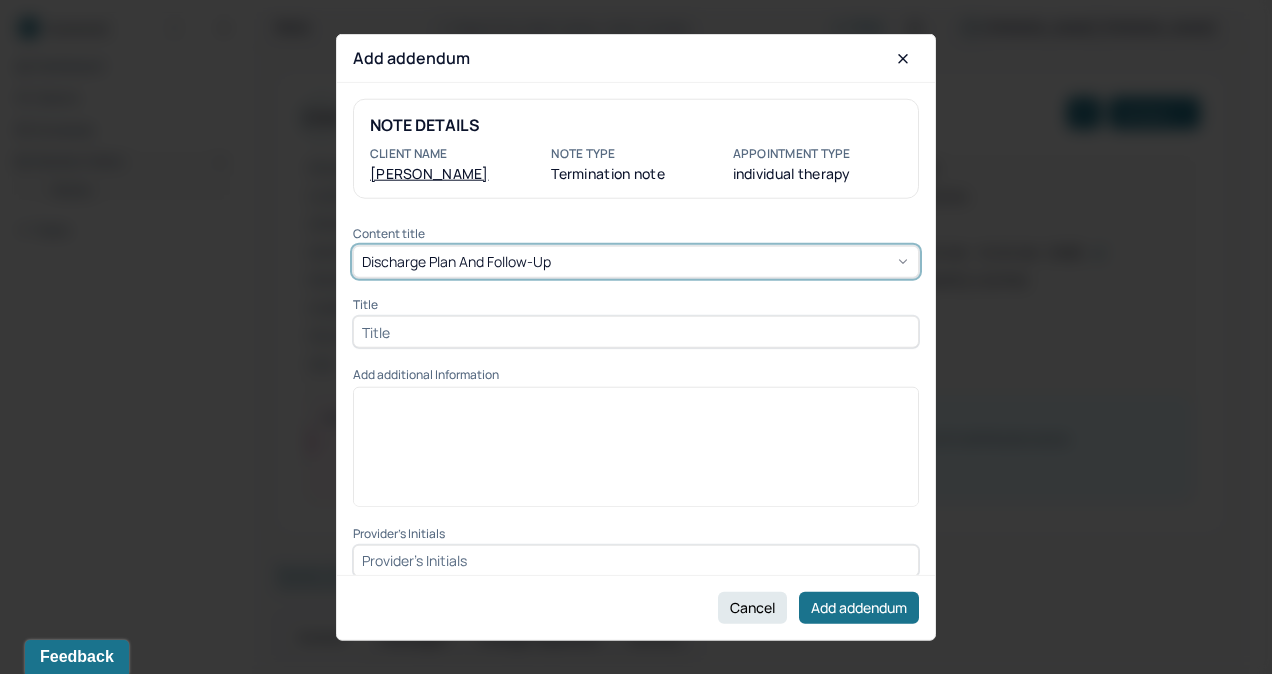 drag, startPoint x: 554, startPoint y: 258, endPoint x: 396, endPoint y: 249, distance: 158.25612 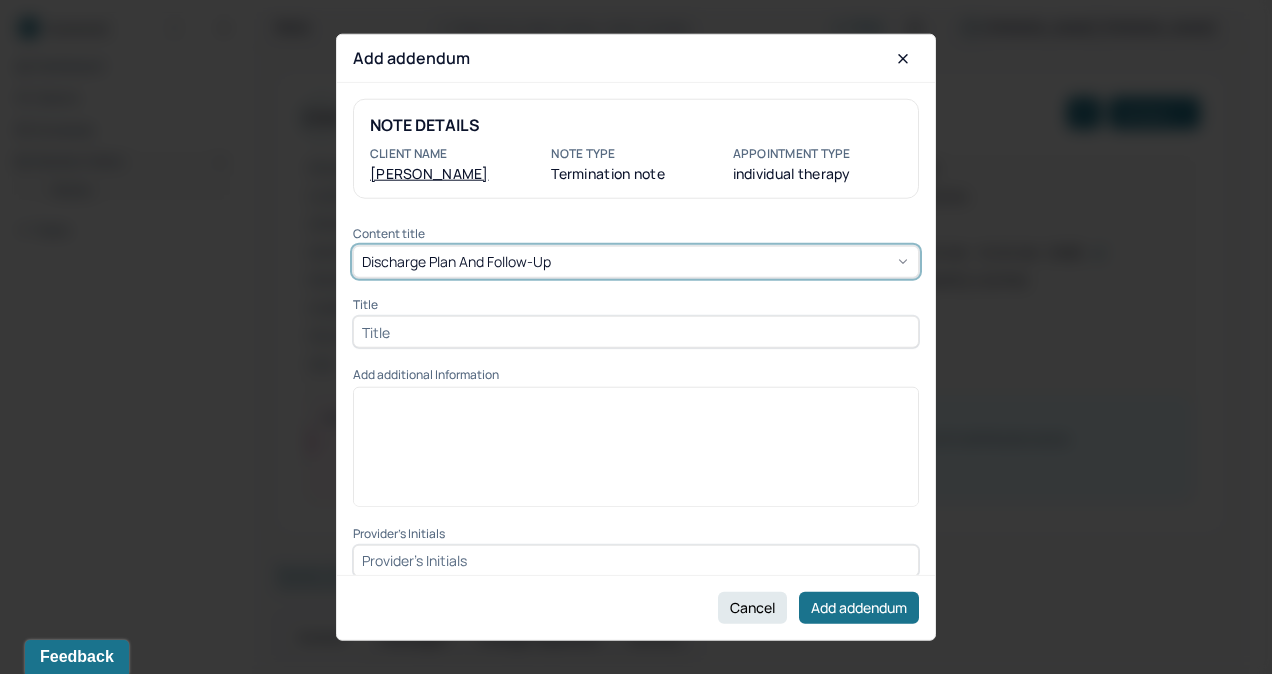 click at bounding box center [636, 332] 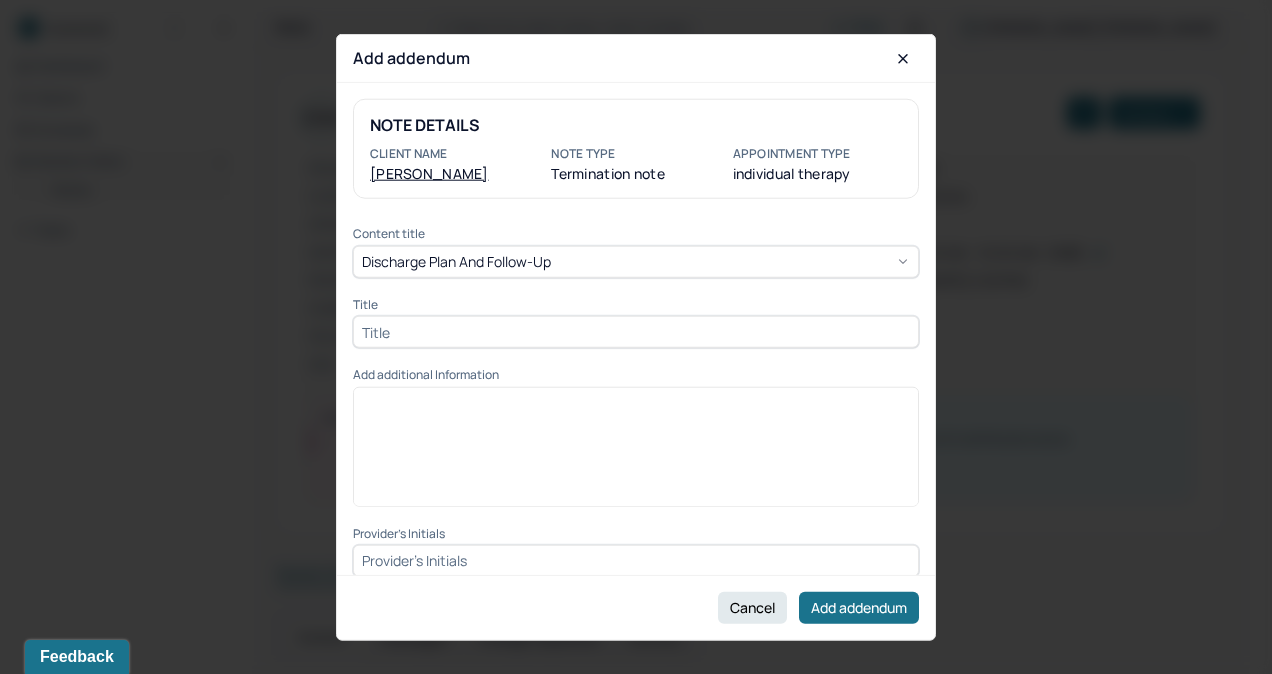 click at bounding box center [636, 332] 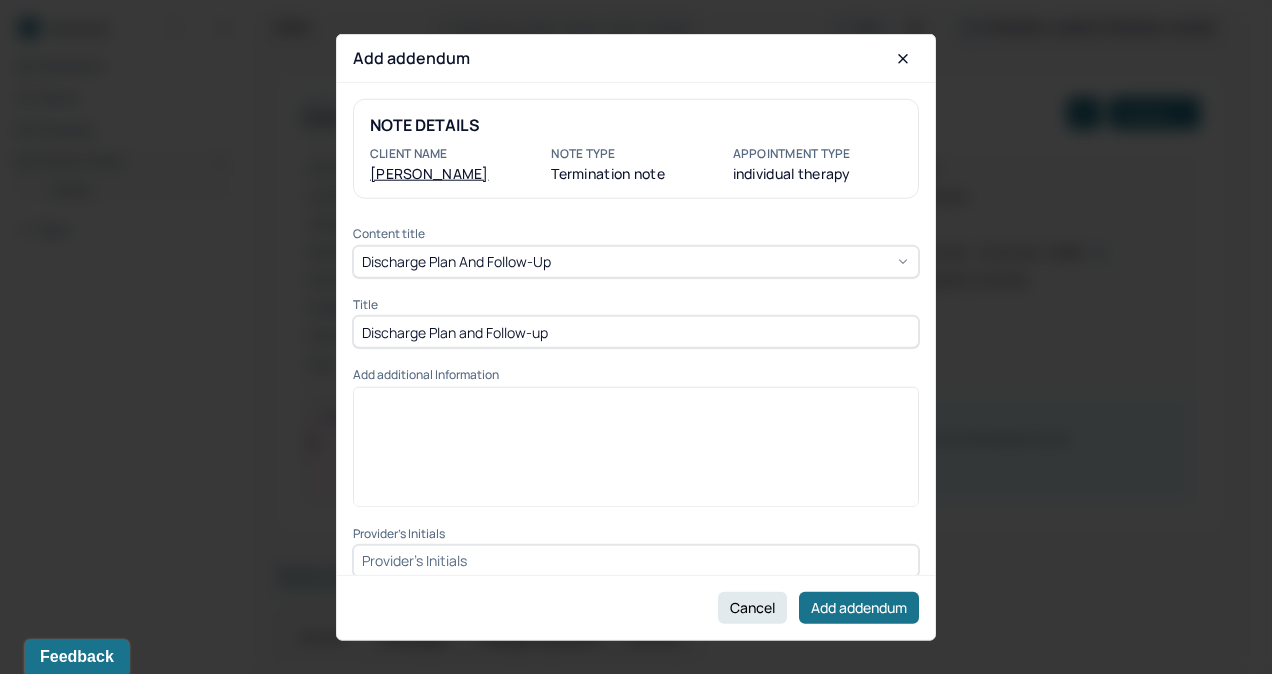 type on "Discharge Plan and Follow-up" 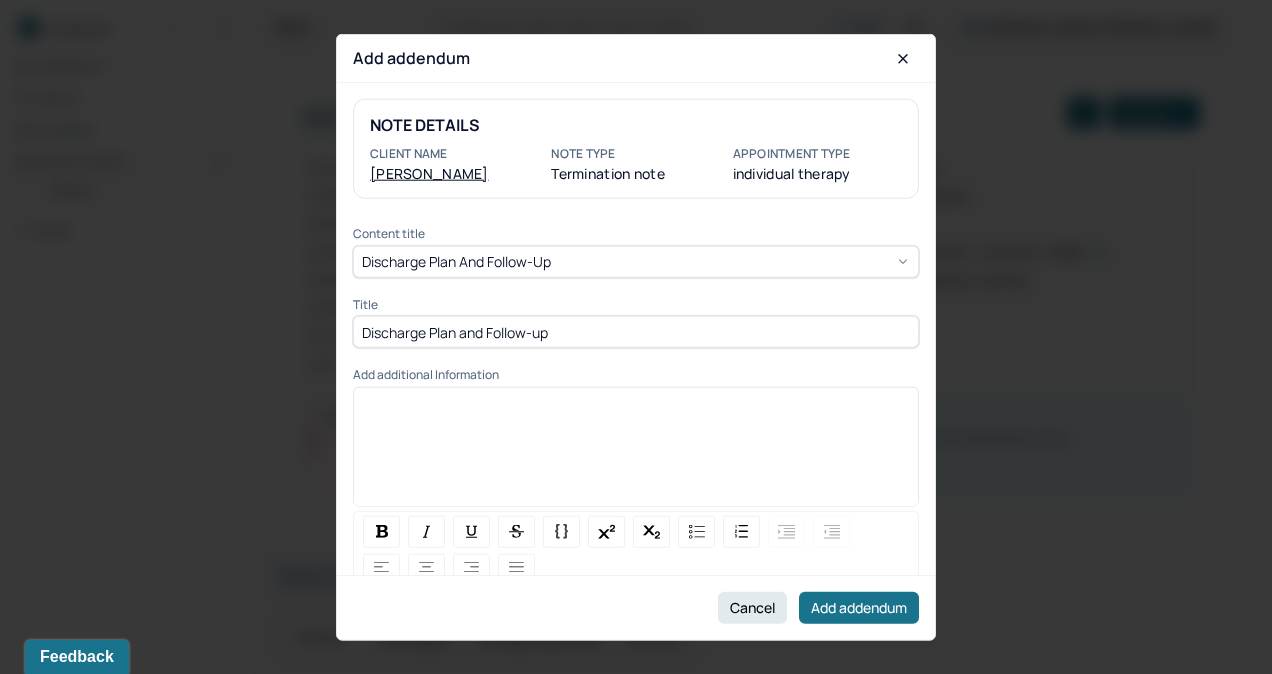 type 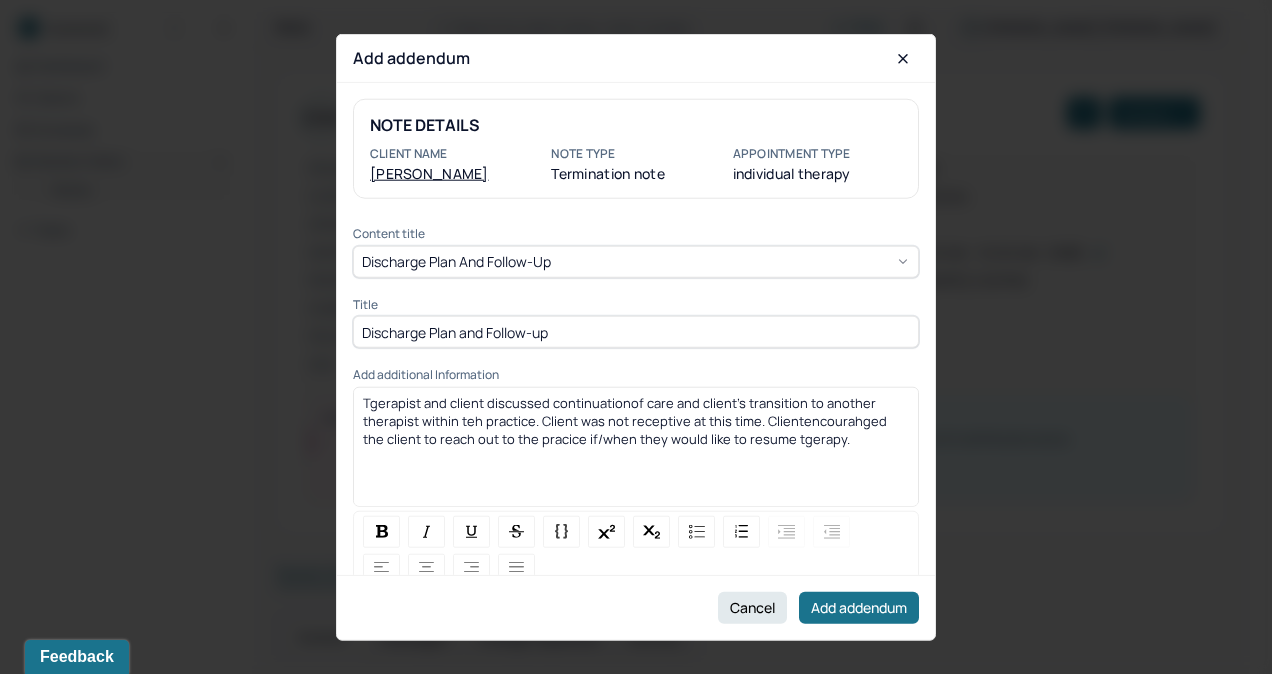 click on "Tgerapist and client discussed continuationof care and client's transition to another therapist within teh practice. Client was not receptive at this time. Clientencourahged the client to reach out to the pracice if/when they would like to resume tgerapy." at bounding box center (626, 420) 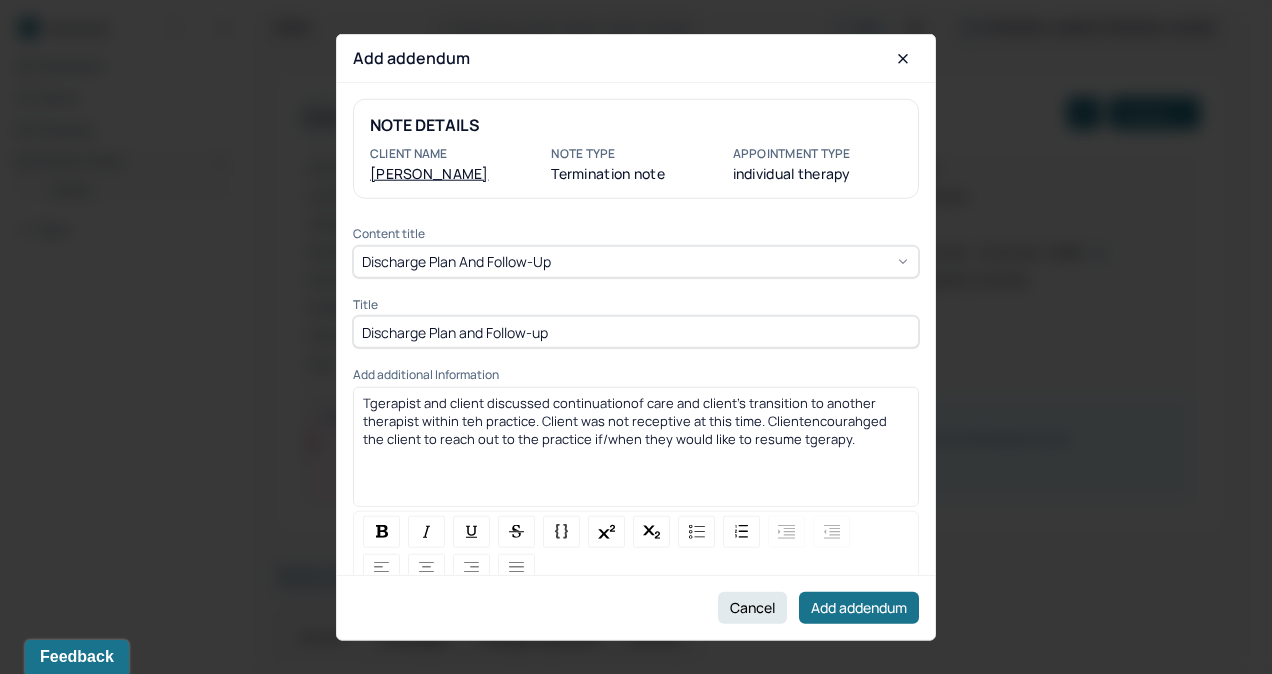 click on "Tgerapist and client discussed continuationof care and client's transition to another therapist within teh practice. Client was not receptive at this time. Clientencourahged the client to reach out to the practice if/when they would like to resume tgerapy." at bounding box center (626, 420) 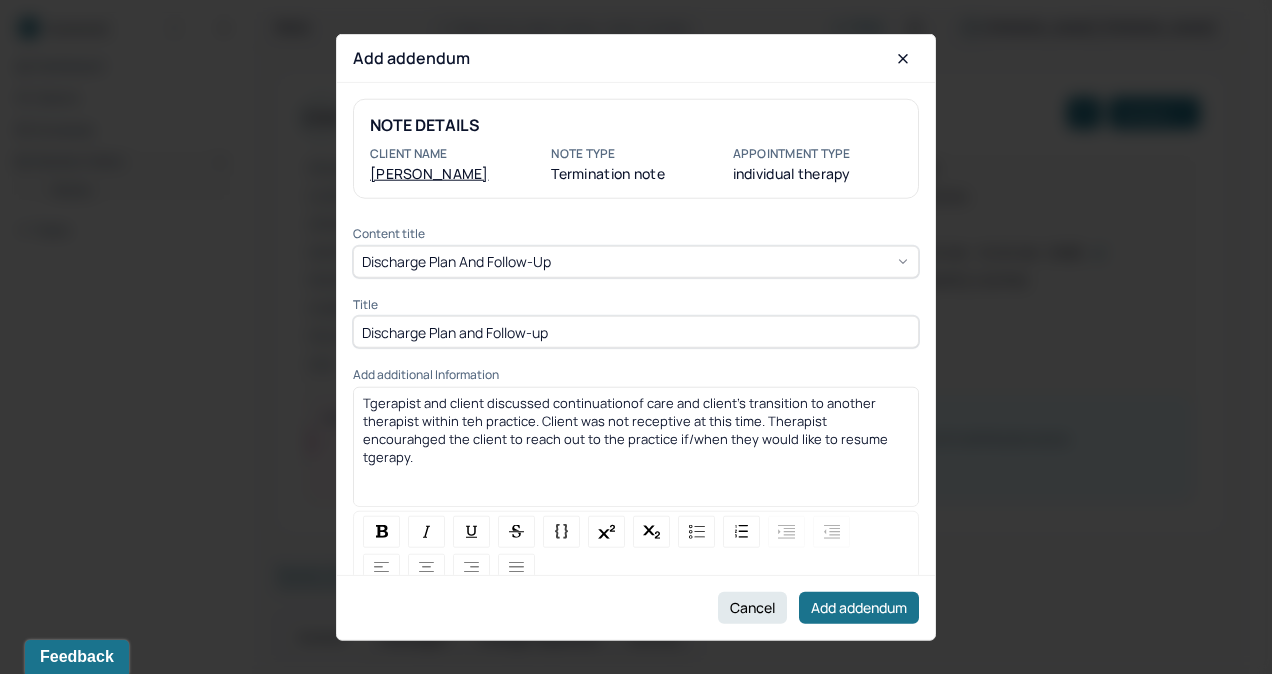 click on "Tgerapist and client discussed continuationof care and client's transition to another therapist within teh practice. Client was not receptive at this time. Therapist encourahged the client to reach out to the practice if/when they would like to resume tgerapy." at bounding box center [627, 429] 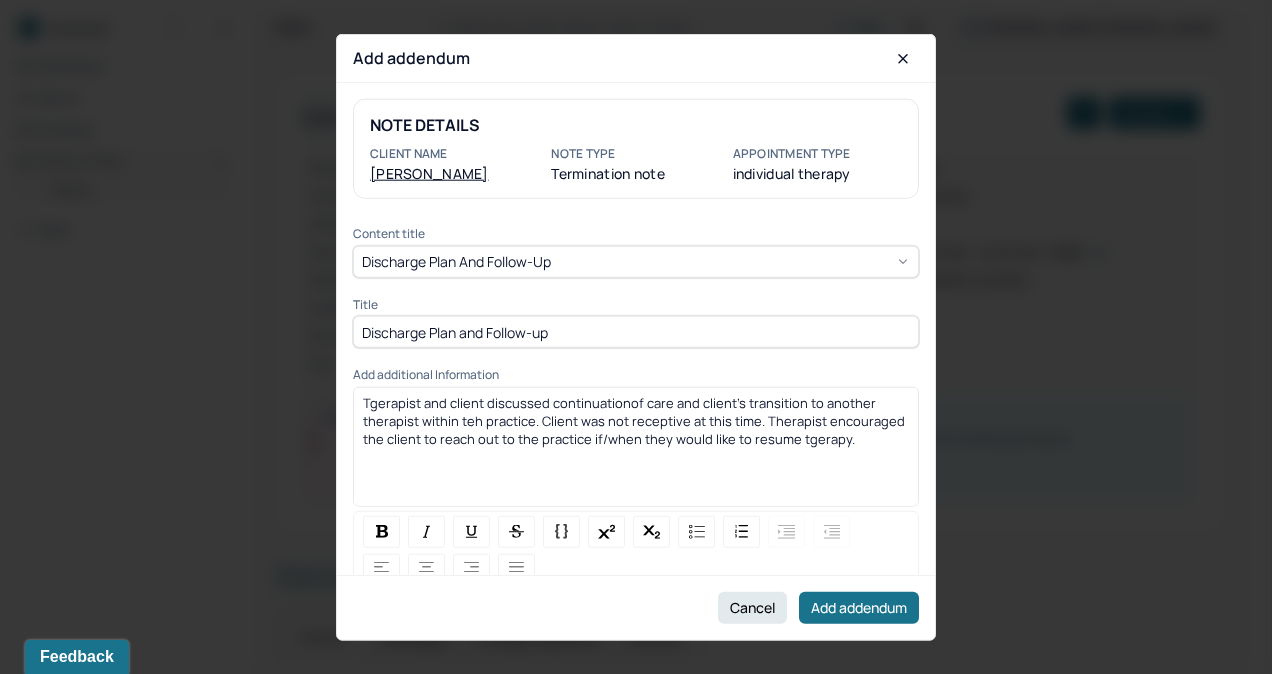 click on "Tgerapist and client discussed continuationof care and client's transition to another therapist within teh practice. Client was not receptive at this time. Therapist encouraged the client to reach out to the practice if/when they would like to resume tgerapy." at bounding box center [635, 420] 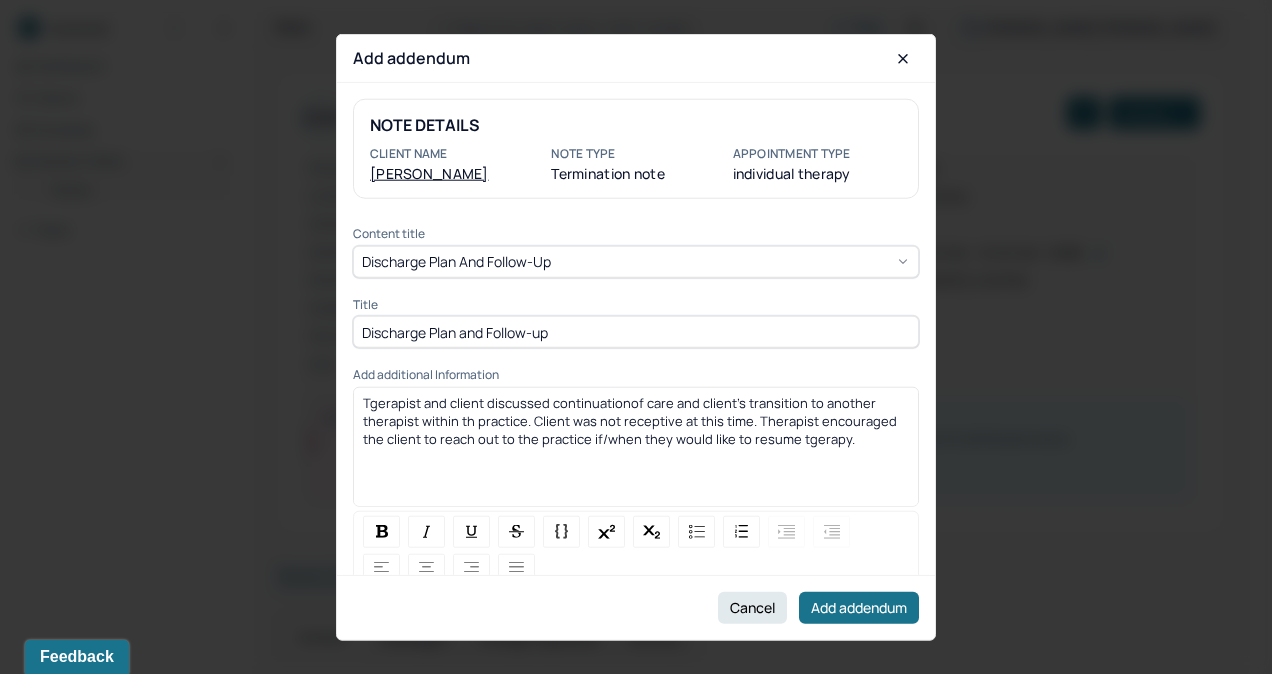 click on "Tgerapist and client discussed continuationof care and client's transition to another therapist within th practice. Client was not receptive at this time. Therapist encouraged the client to reach out to the practice if/when they would like to resume tgerapy." at bounding box center (631, 420) 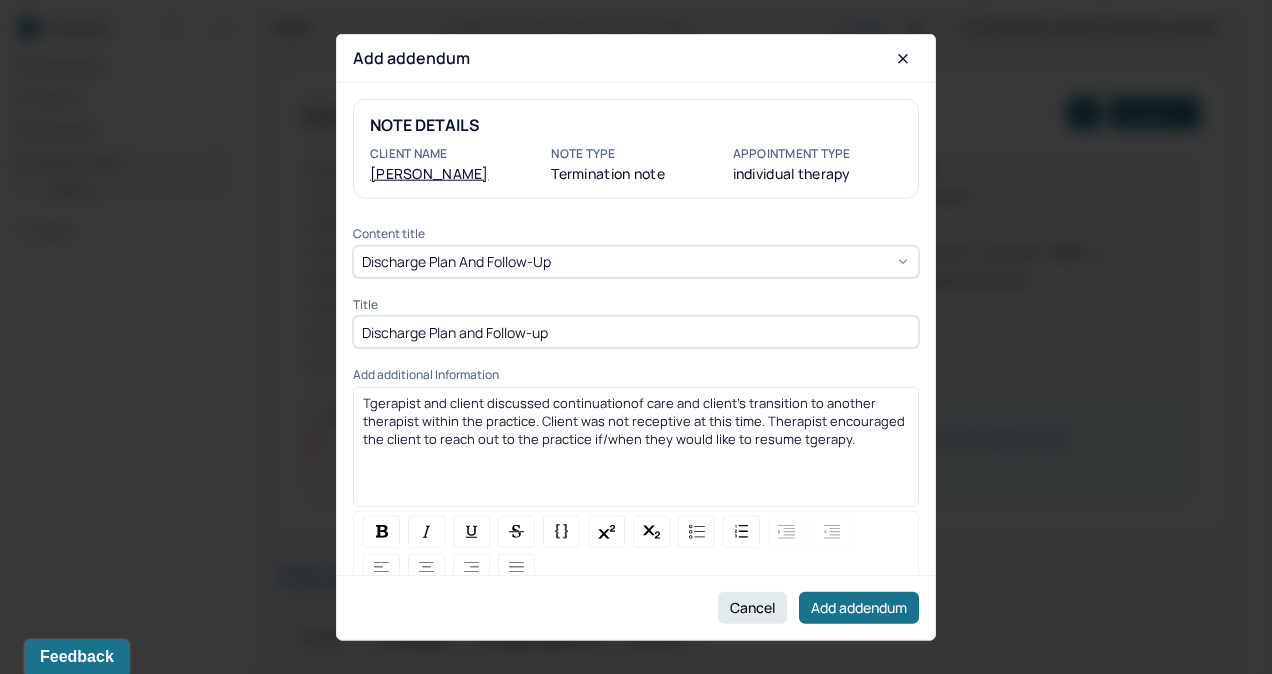 click on "Tgerapist and client discussed continuationof care and client's transition to another therapist within the practice. Client was not receptive at this time. Therapist encouraged the client to reach out to the practice if/when they would like to resume tgerapy." at bounding box center [635, 420] 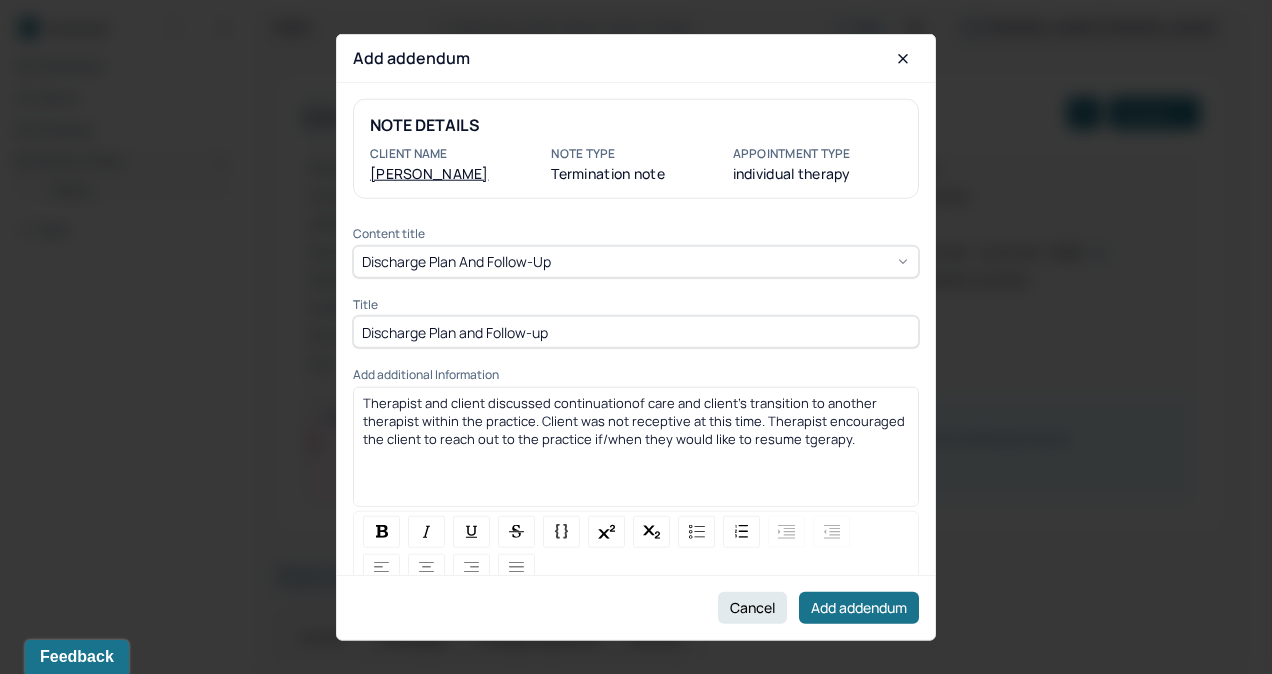 click on "Therapist and client discussed continuationof care and client's transition to another therapist within the practice. Client was not receptive at this time. Therapist encouraged the client to reach out to the practice if/when they would like to resume tgerapy." at bounding box center [635, 420] 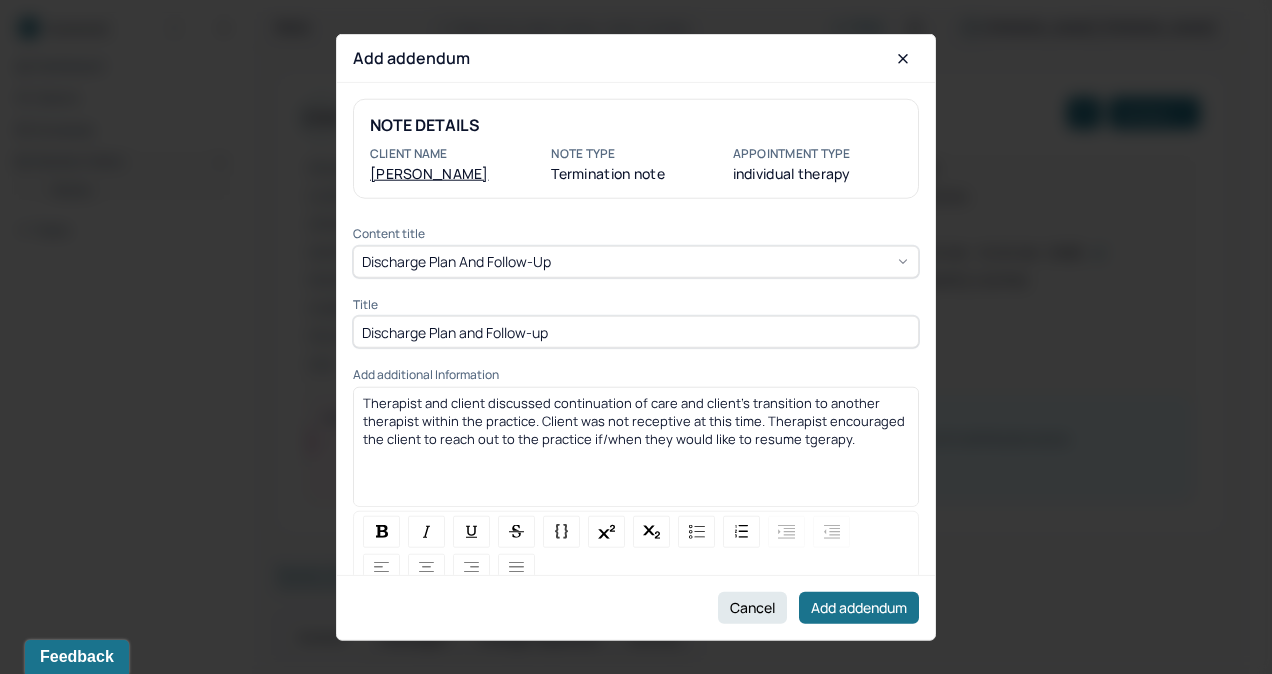 click on "Therapist and client discussed continuation of care and client's transition to another therapist within the practice. Client was not receptive at this time. Therapist encouraged the client to reach out to the practice if/when they would like to resume tgerapy." at bounding box center [635, 420] 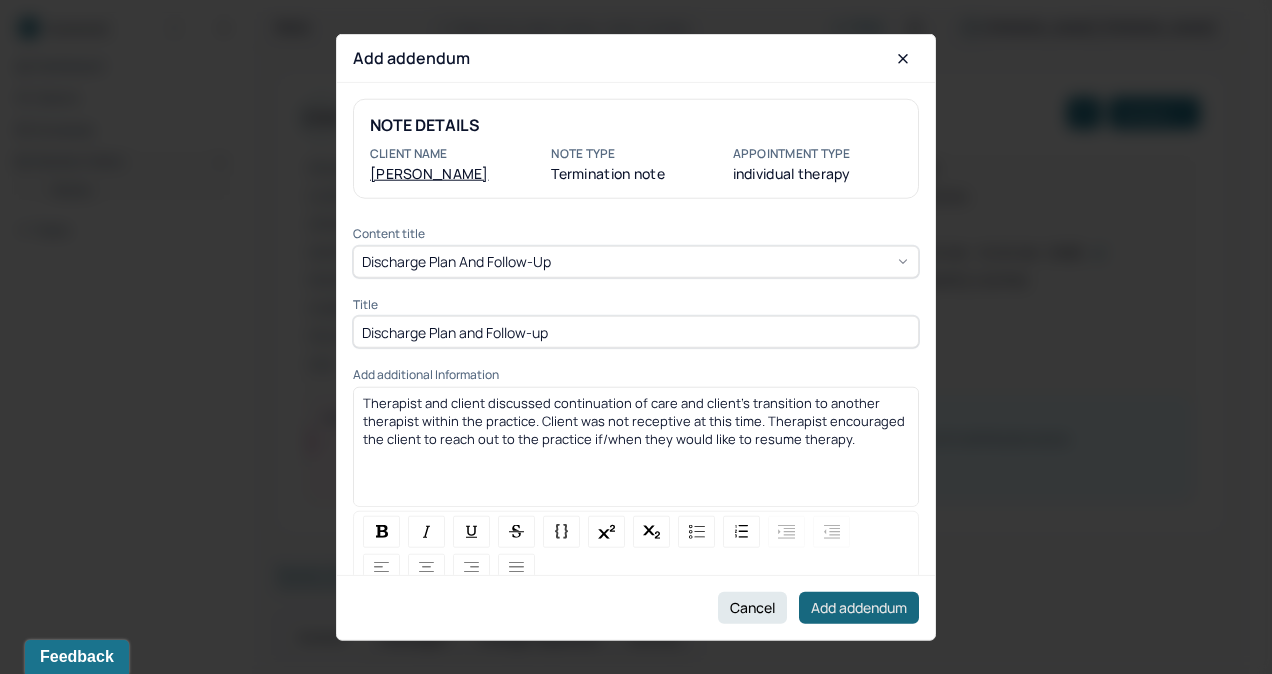 click on "Add addendum" at bounding box center [859, 607] 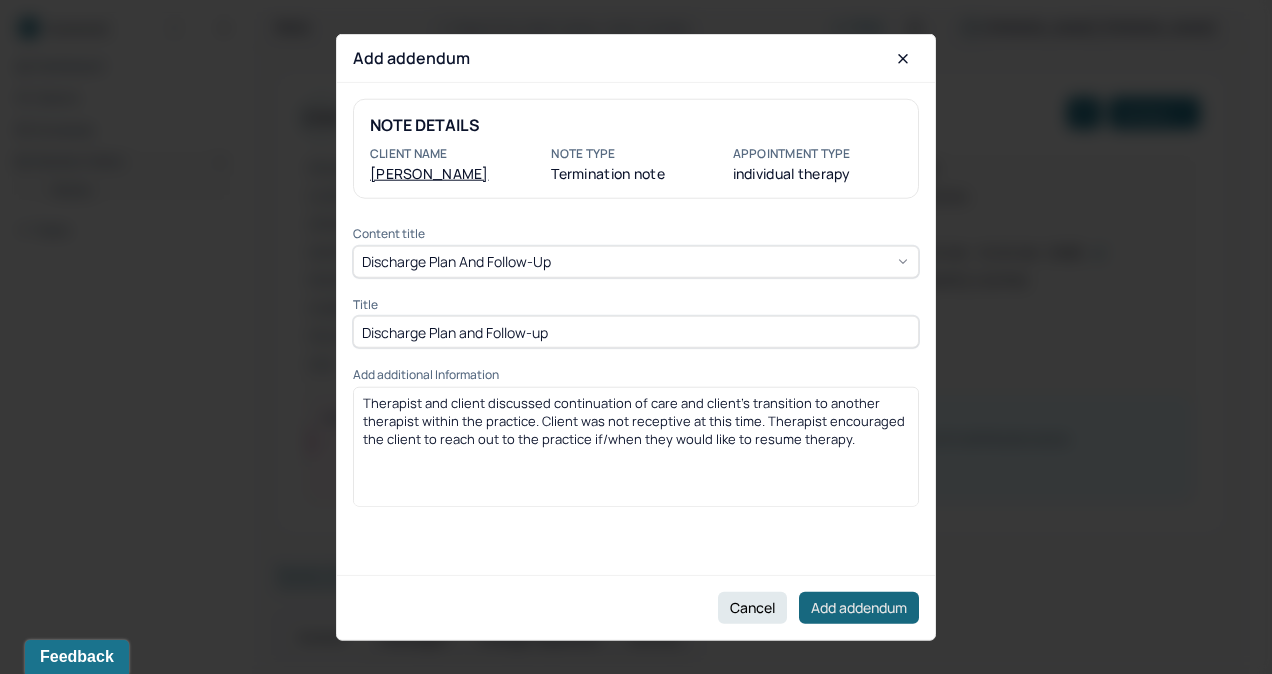 scroll, scrollTop: 110, scrollLeft: 0, axis: vertical 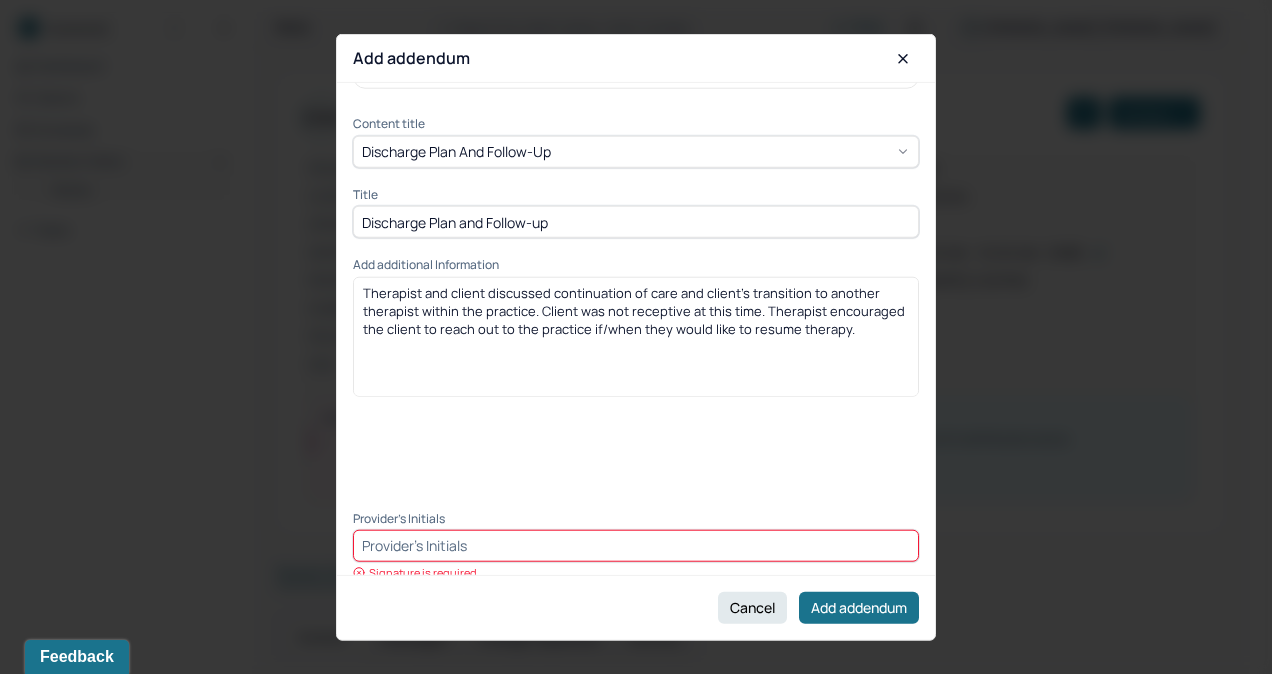 click at bounding box center (636, 546) 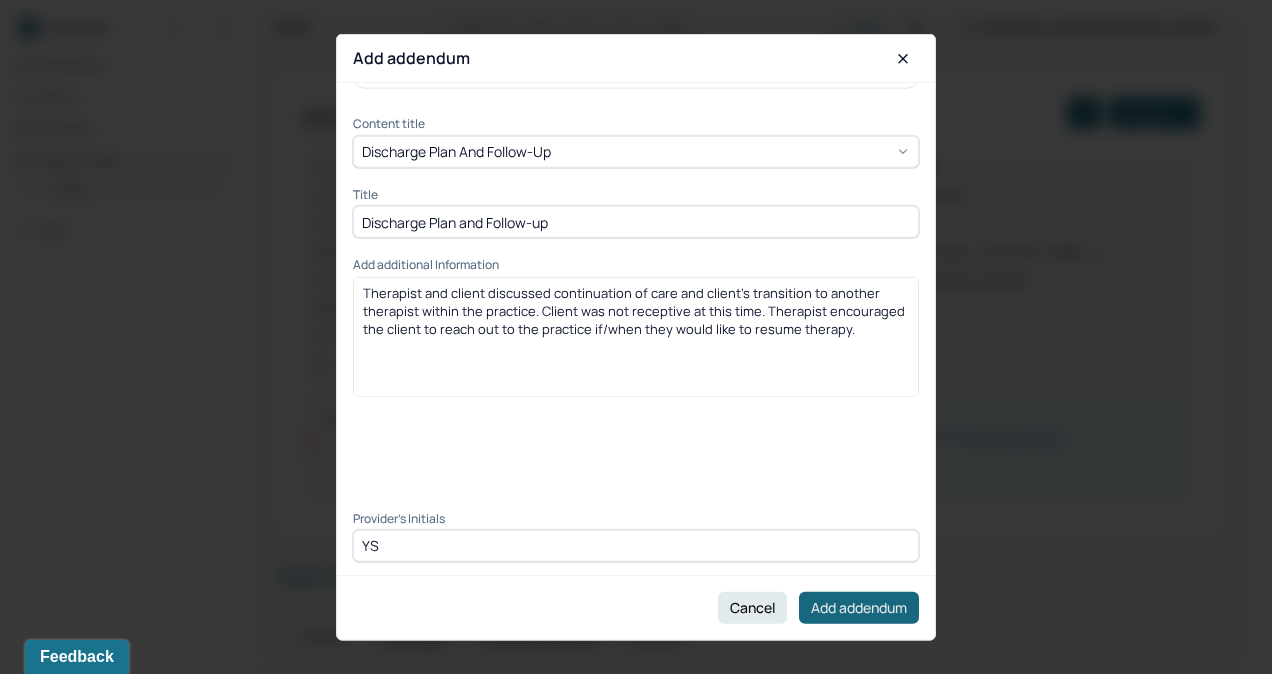 type on "YS" 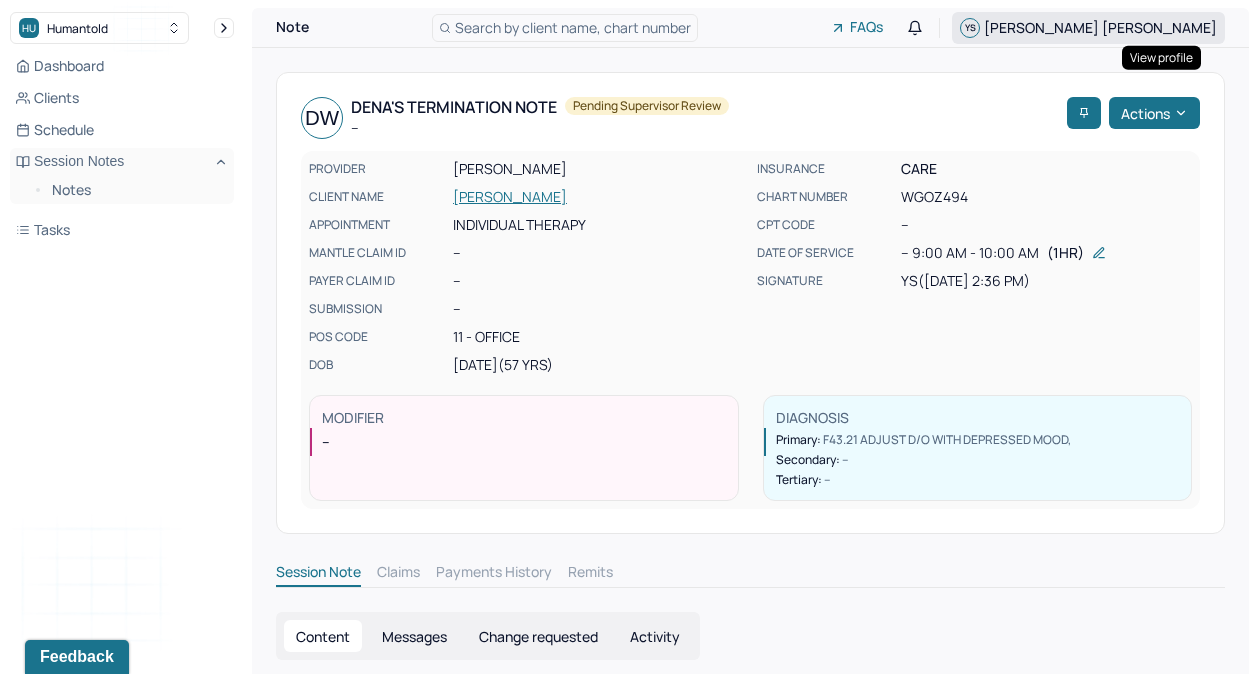 click on "YS" at bounding box center (970, 28) 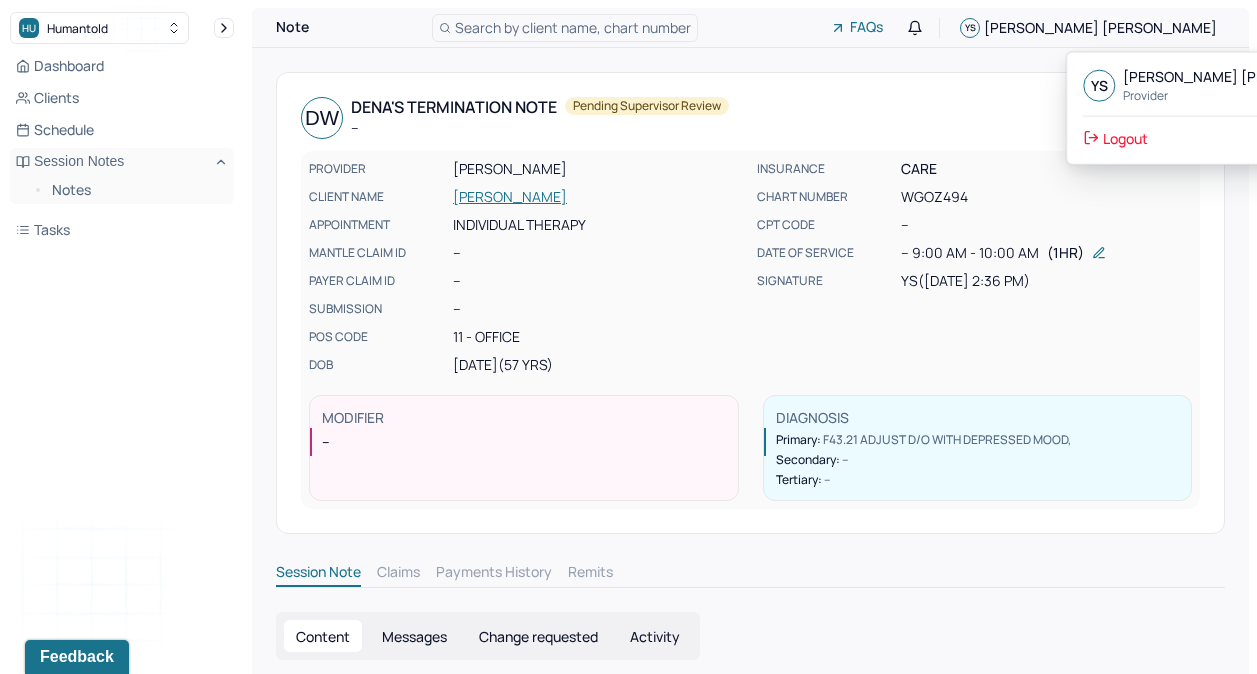 click on "Logout" at bounding box center [1115, 137] 